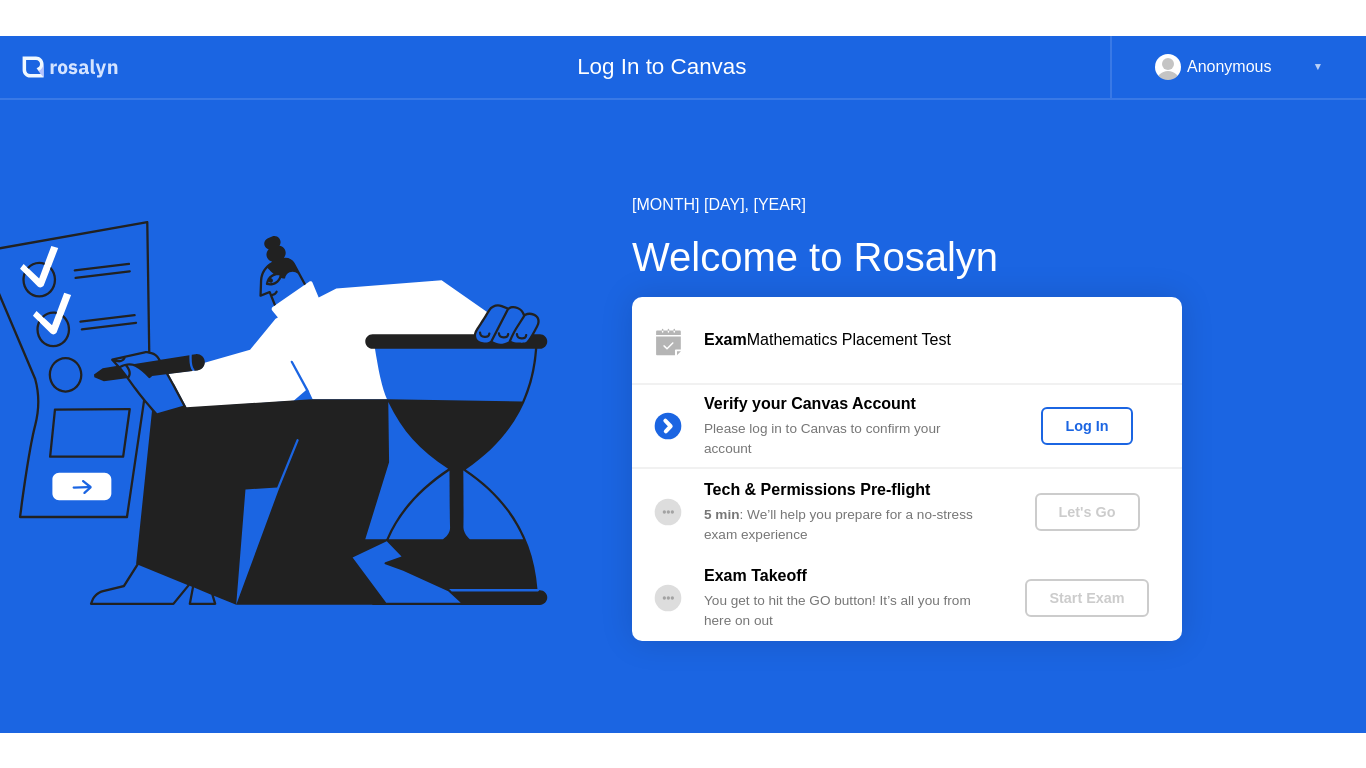 scroll, scrollTop: 0, scrollLeft: 0, axis: both 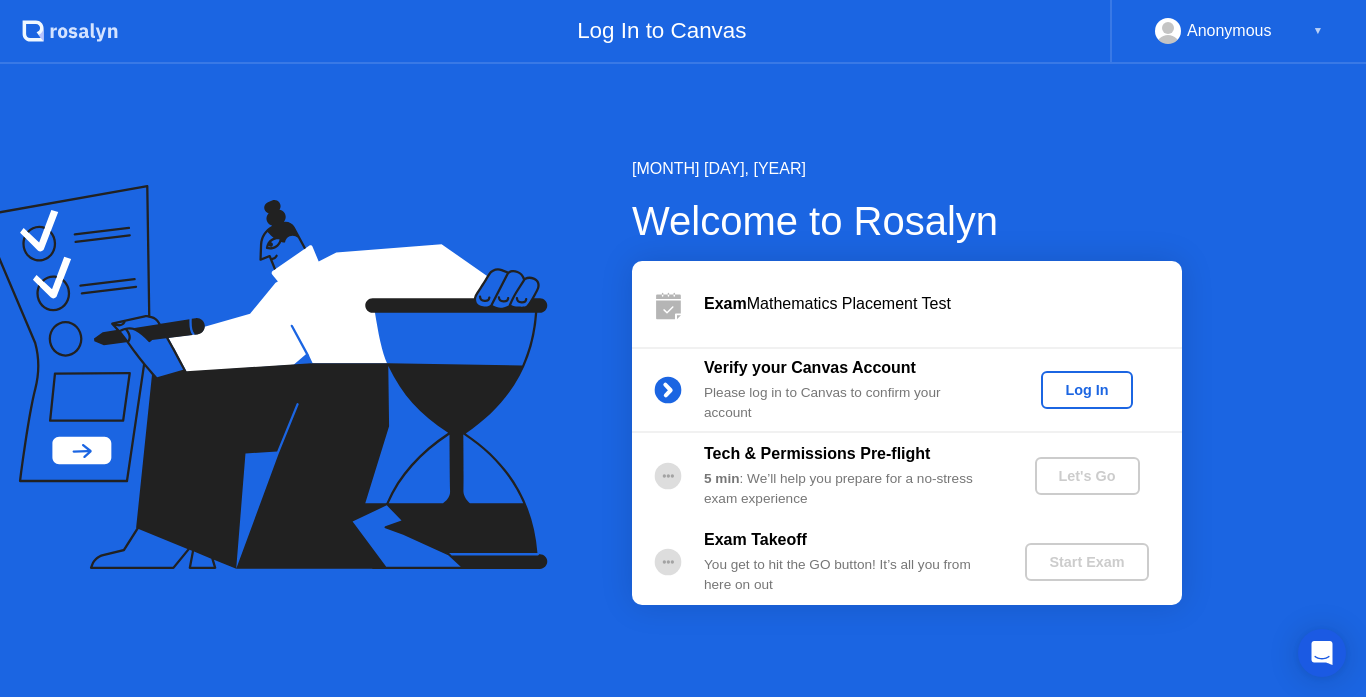 click on "Log In" 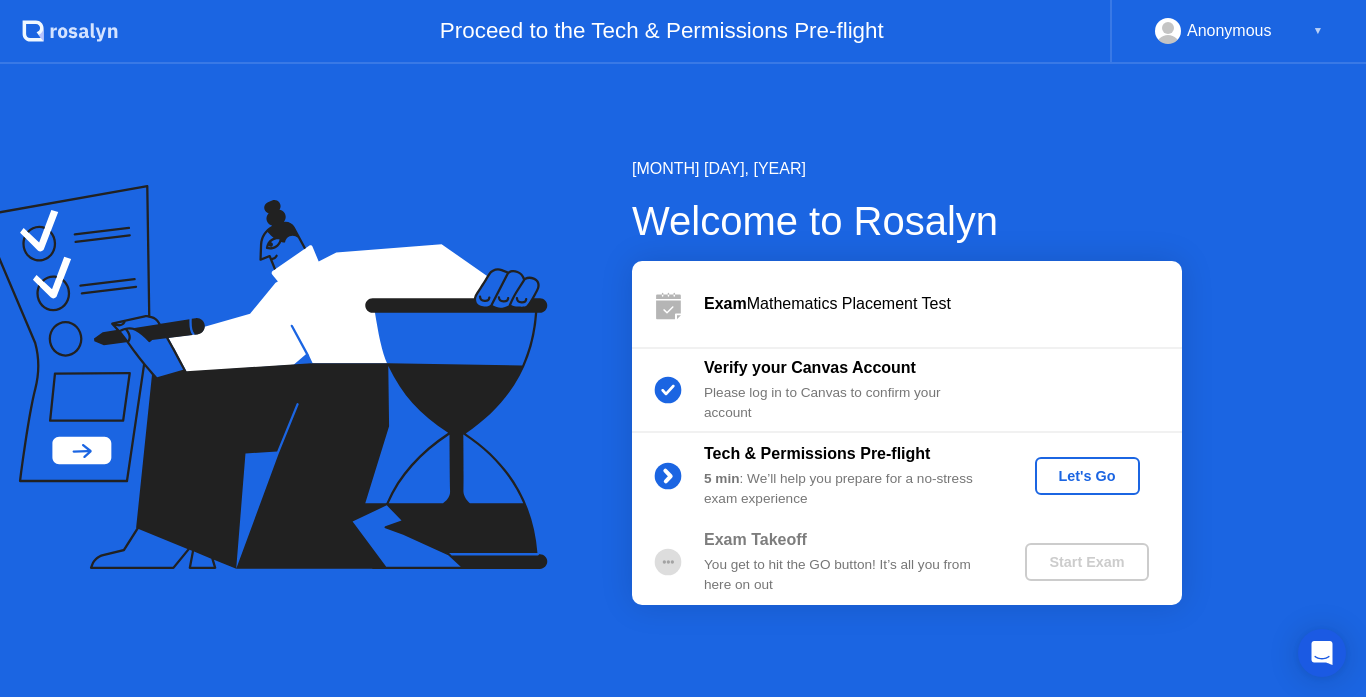 click on "Let's Go" 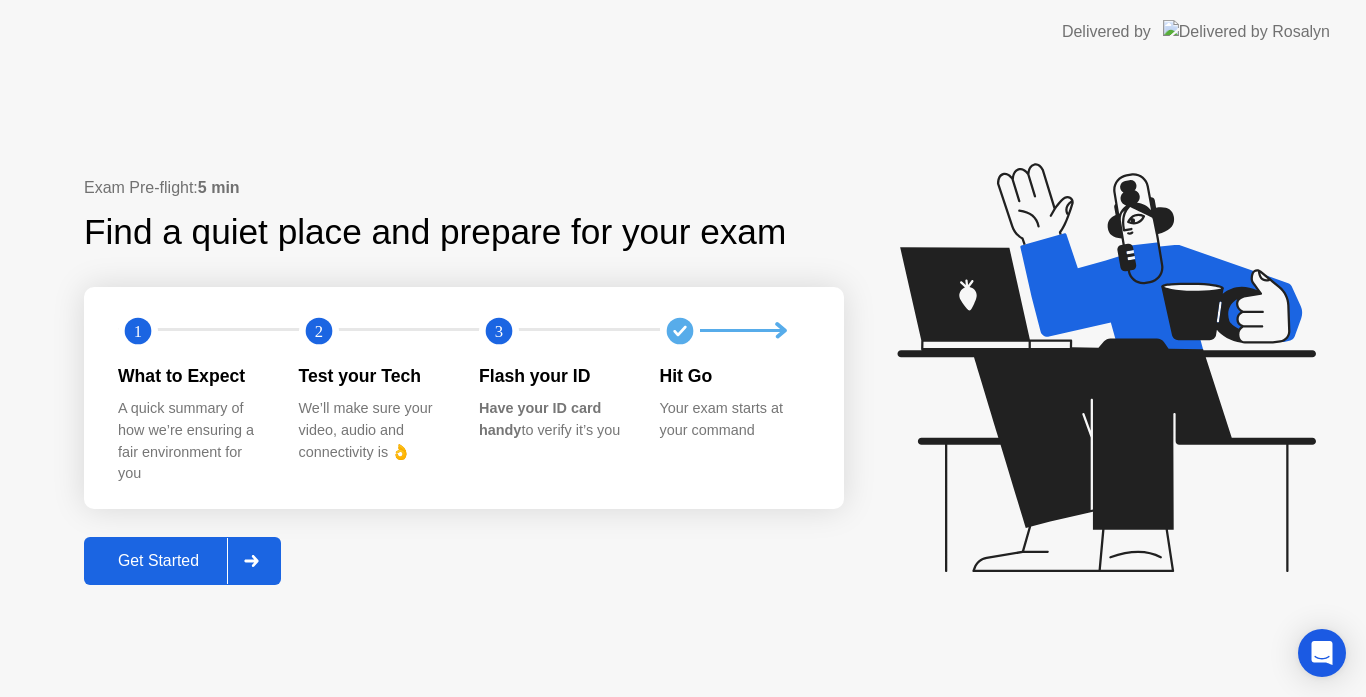 click on "Get Started" 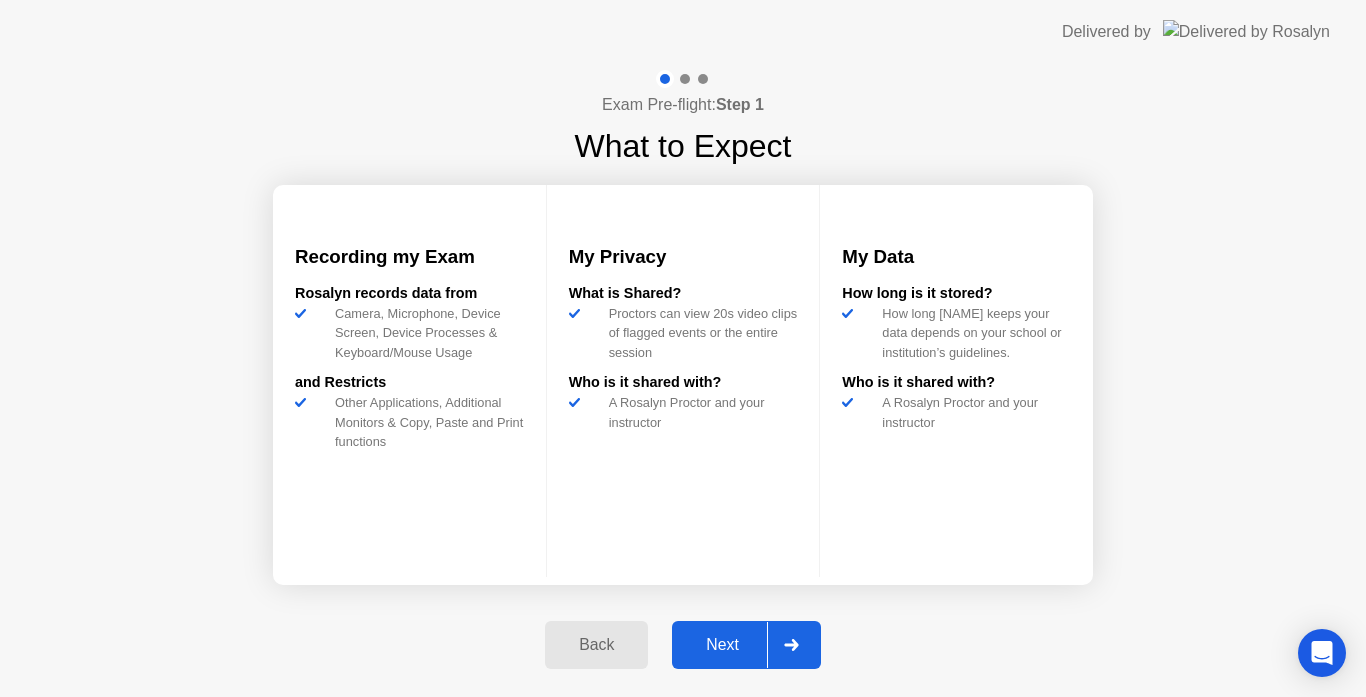 click on "Next" 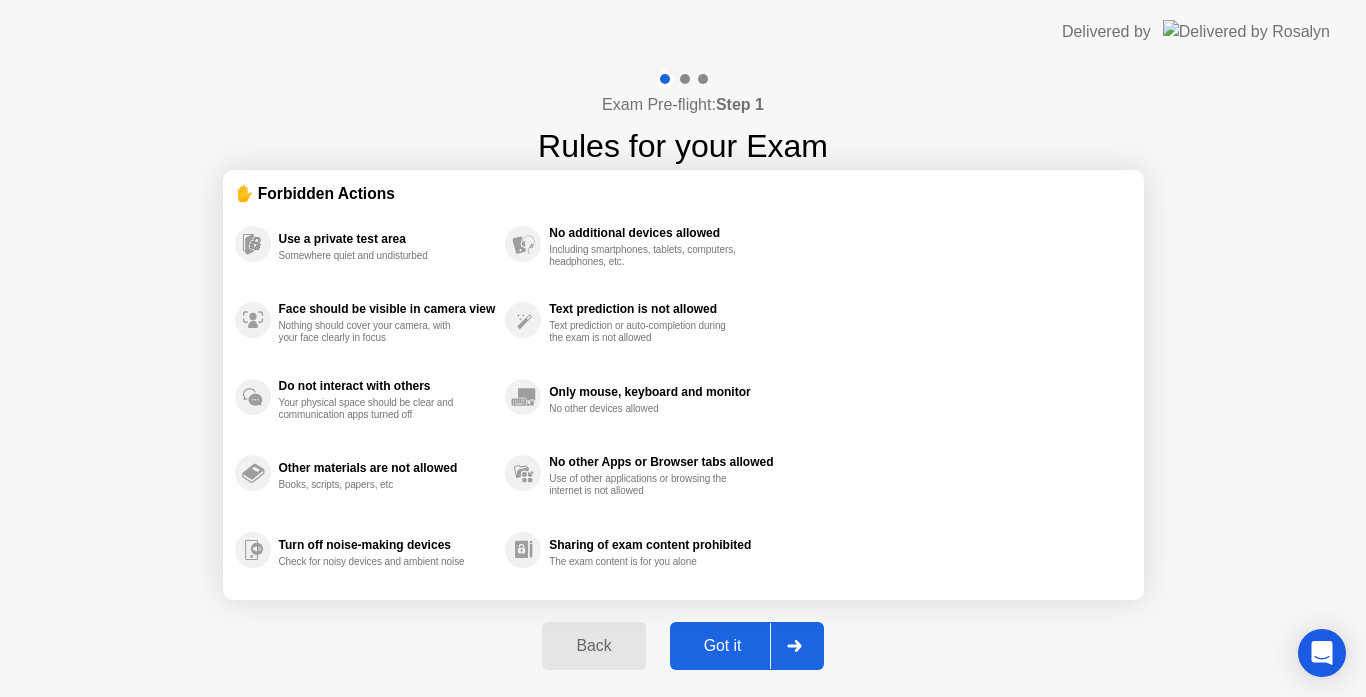 click on "Got it" 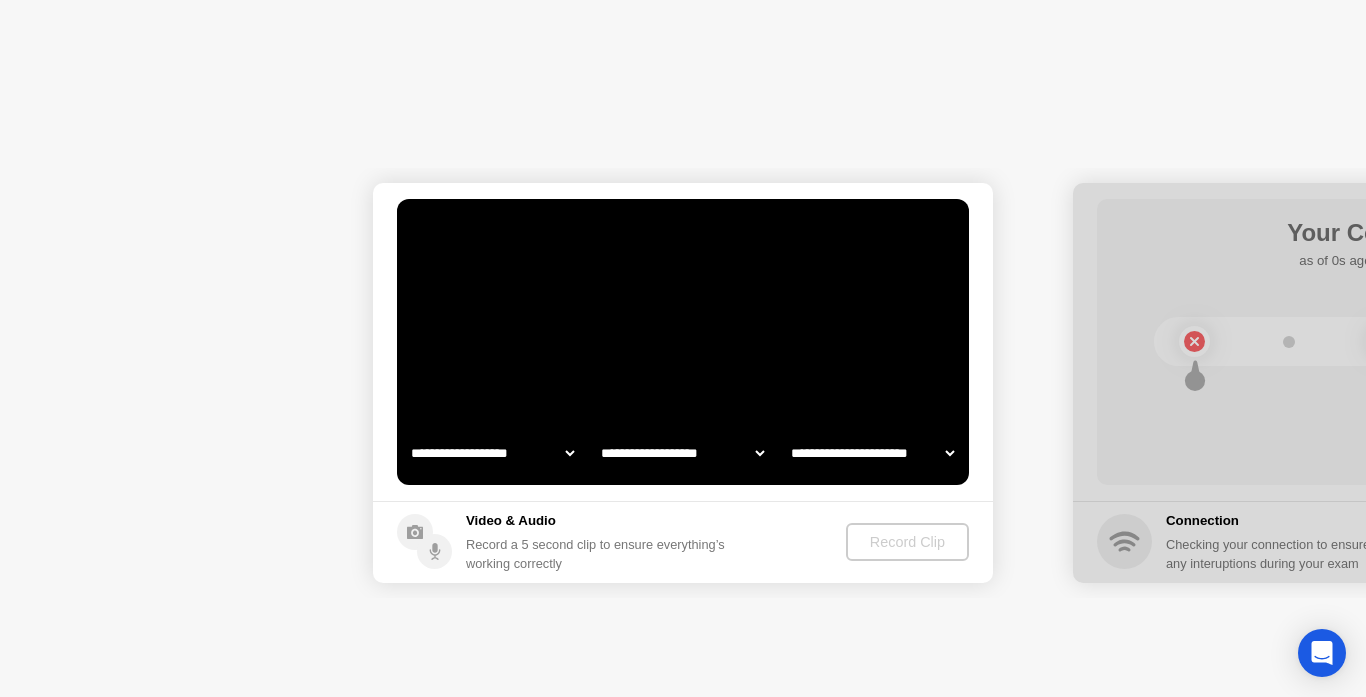 select on "**********" 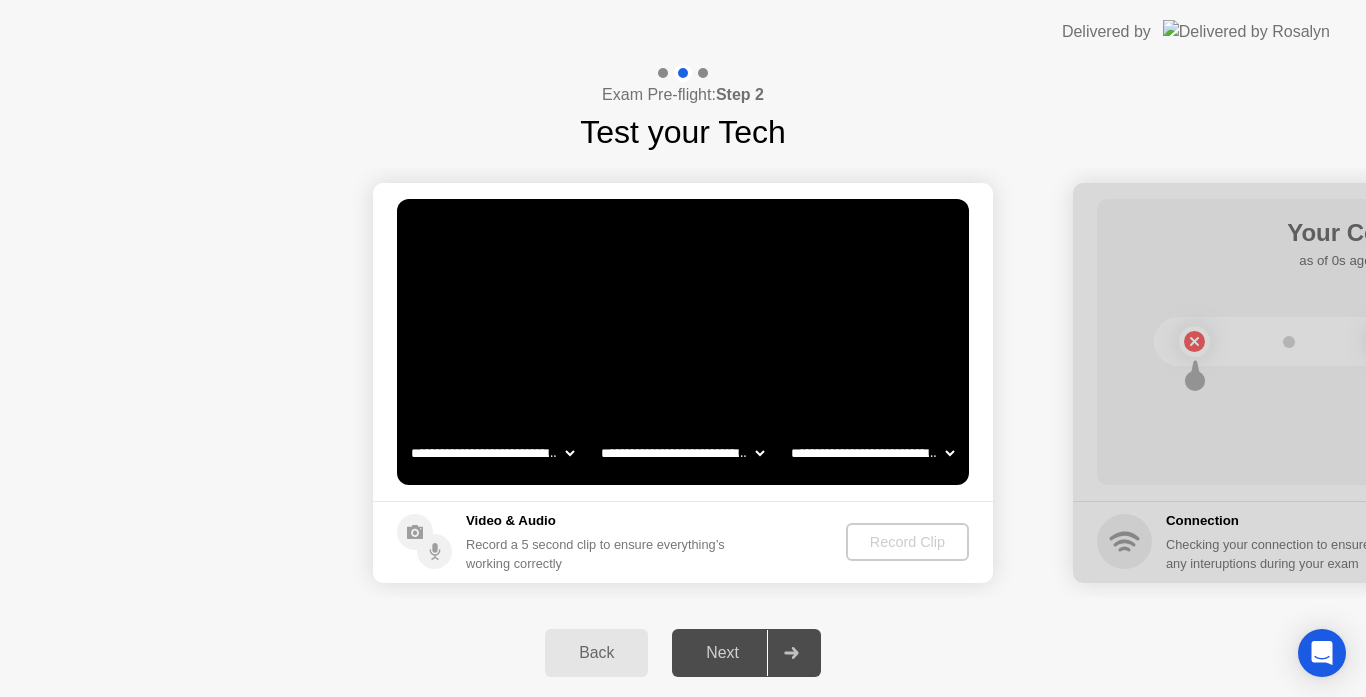 click 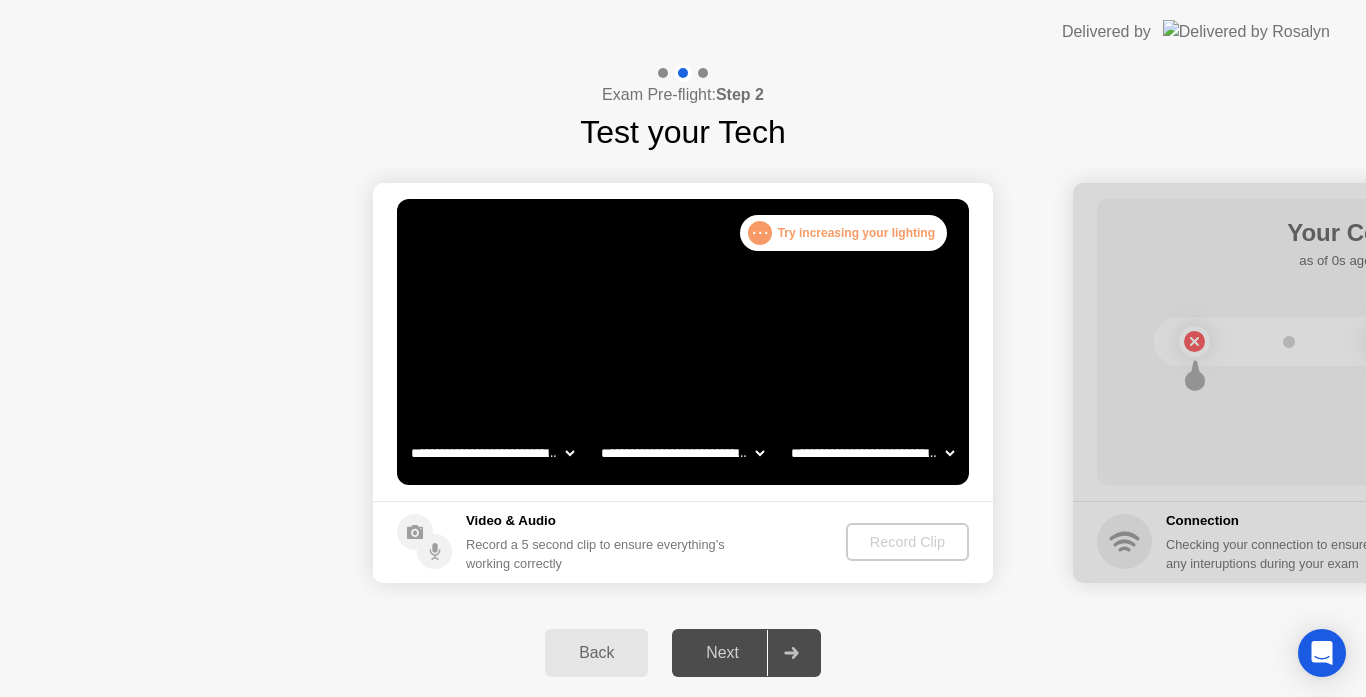 click on "Record Clip" 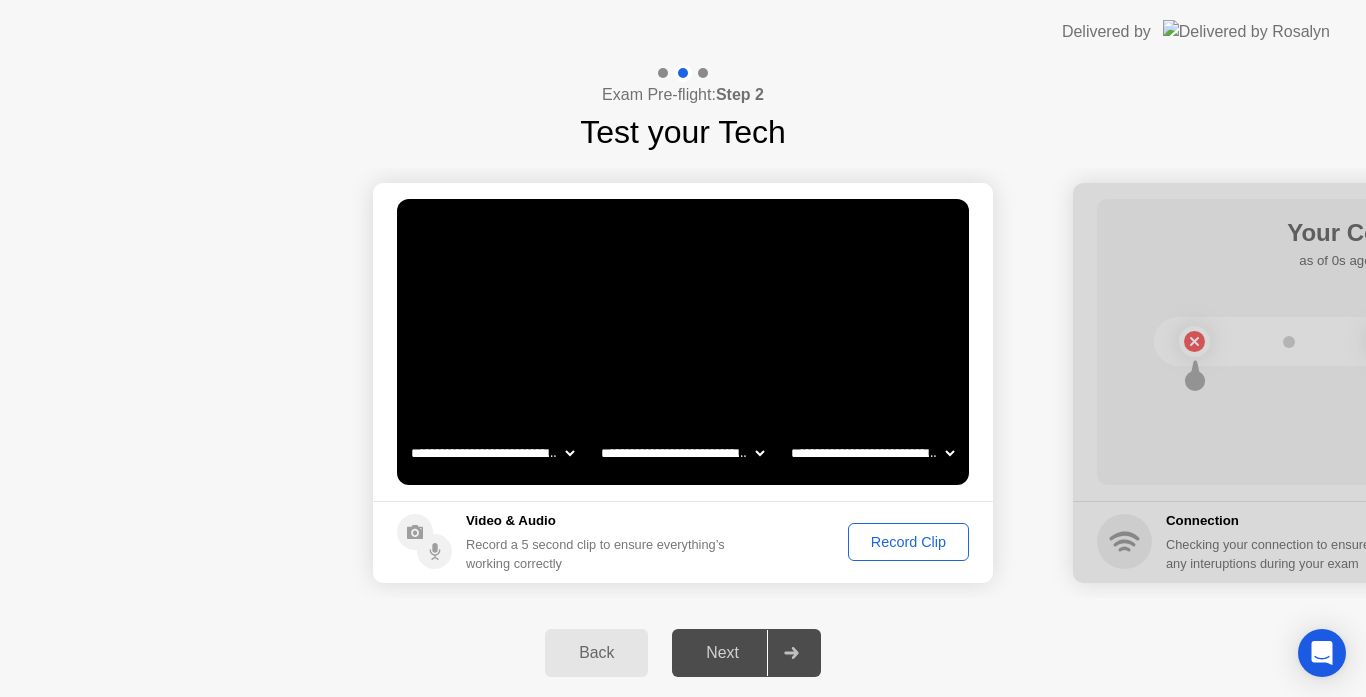 click on "Record Clip" 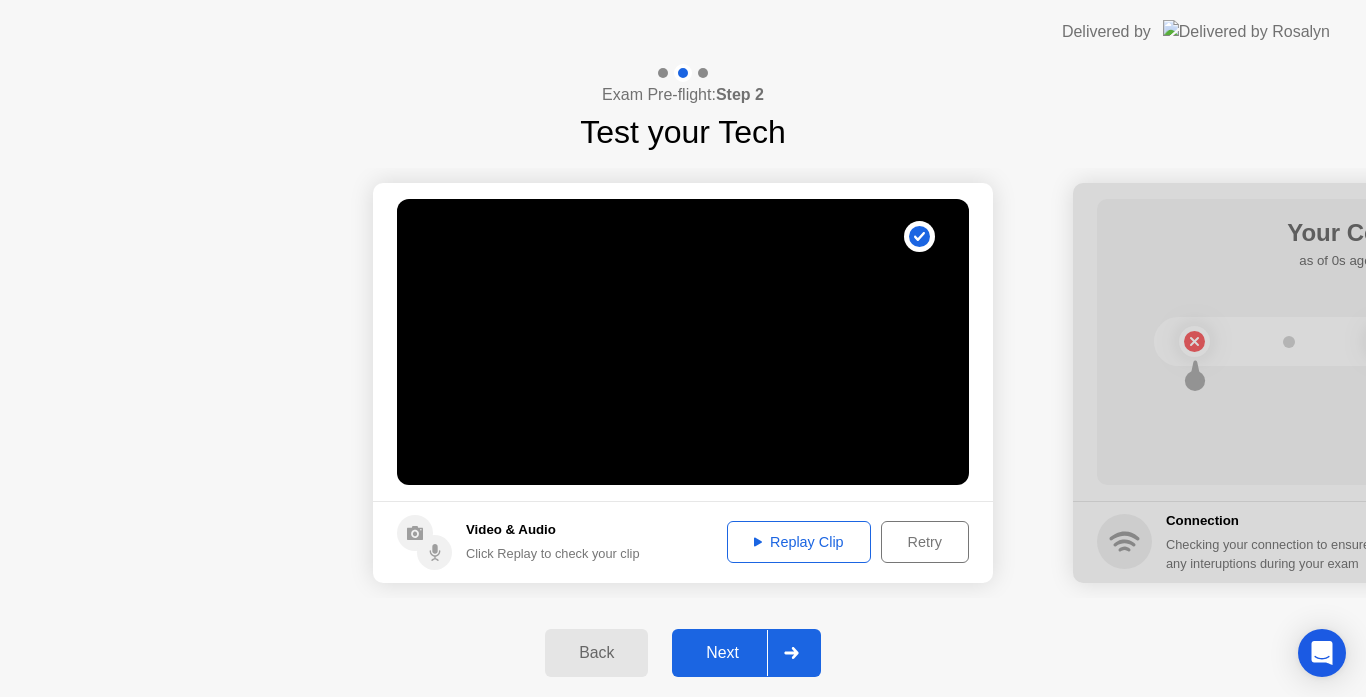 click on "Video & Audio Click Replay to check your clip  Replay Clip  Retry" 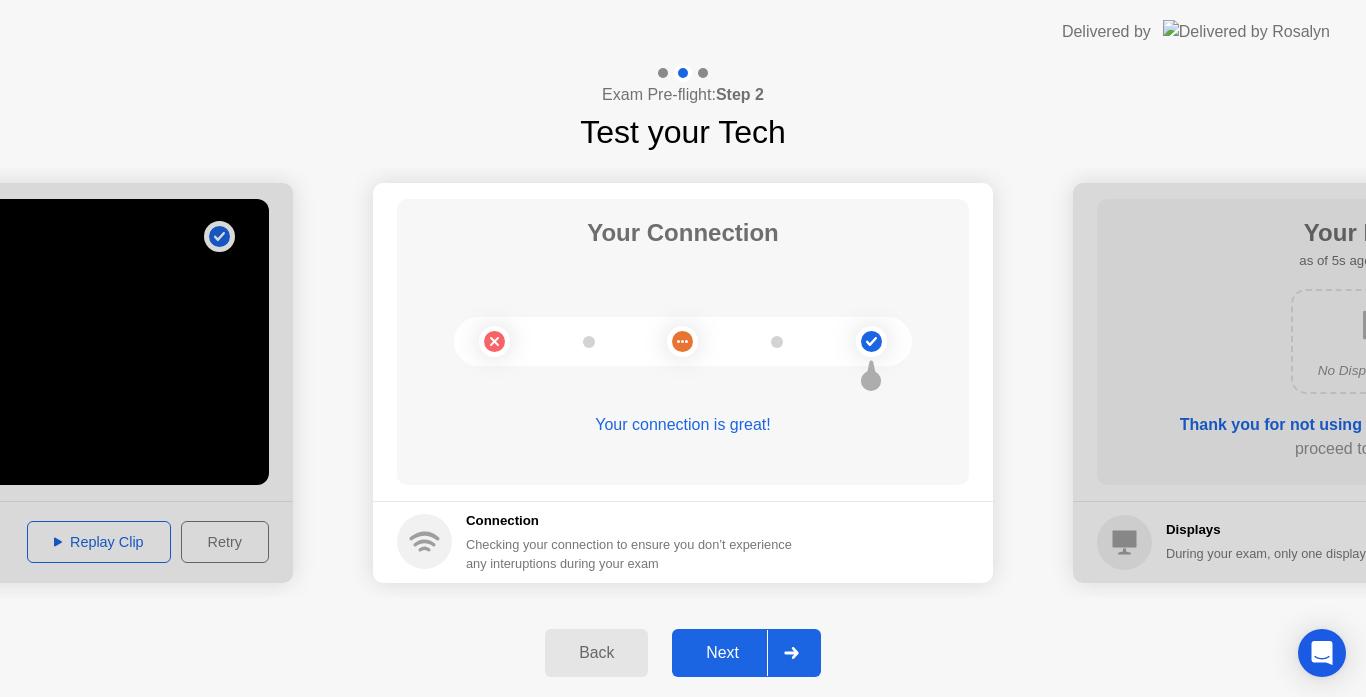 click on "Next" 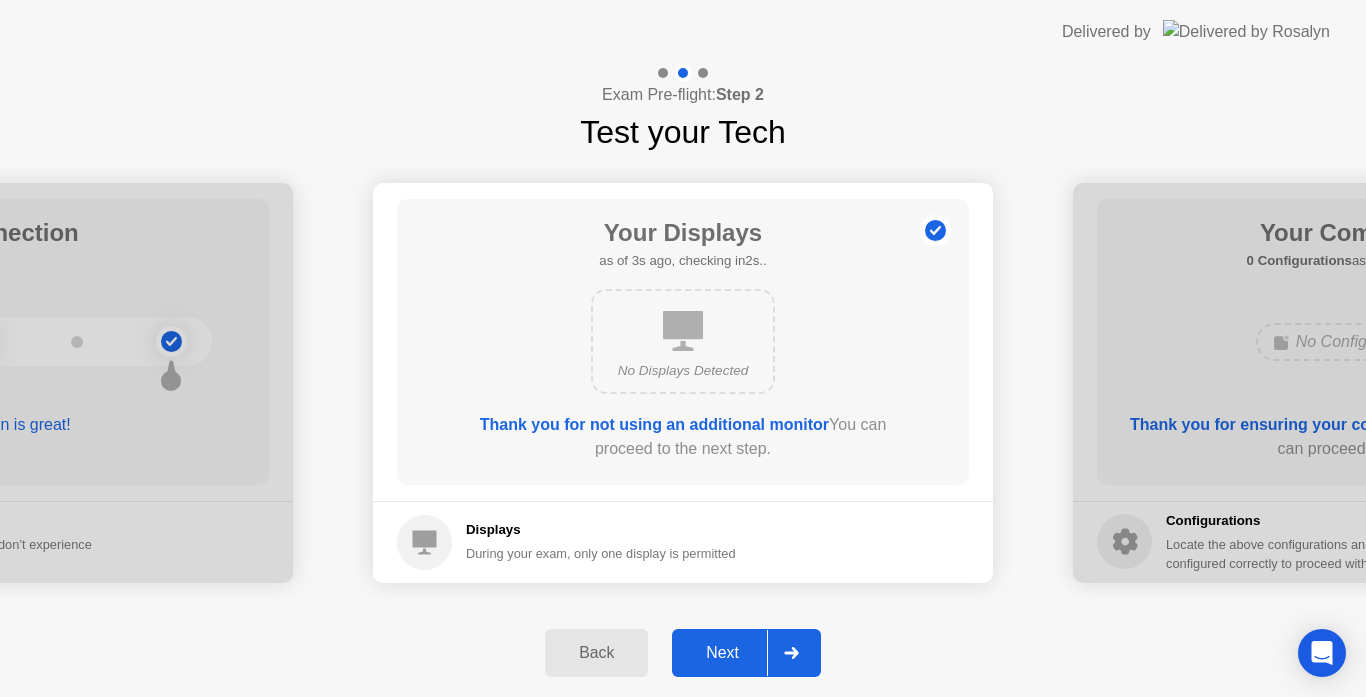 click on "Next" 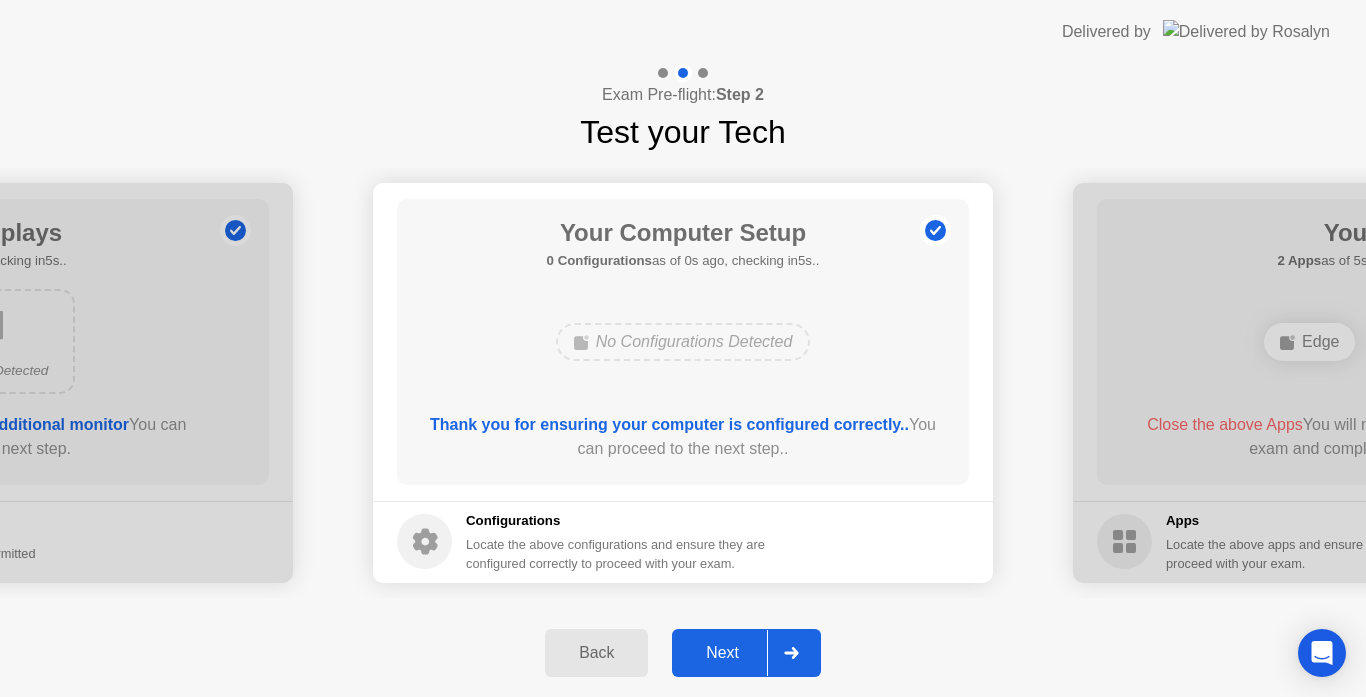 click on "Next" 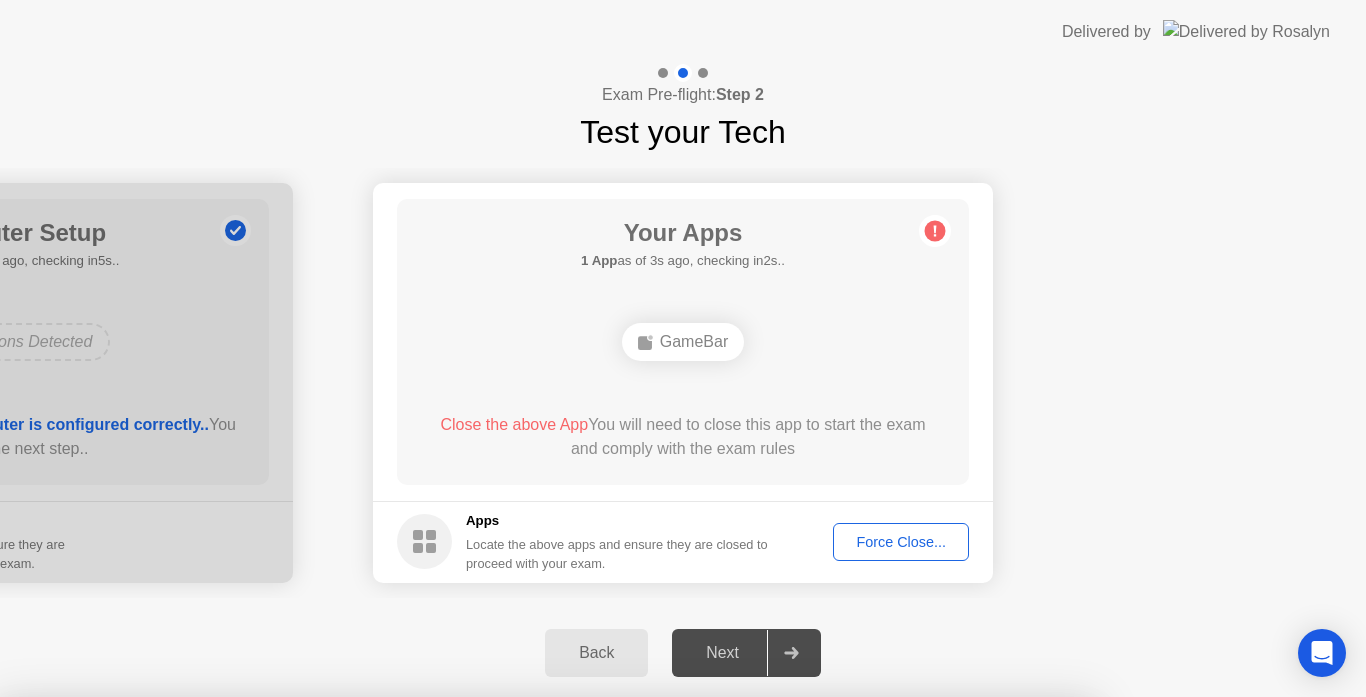 drag, startPoint x: 750, startPoint y: 383, endPoint x: 734, endPoint y: 381, distance: 16.124516 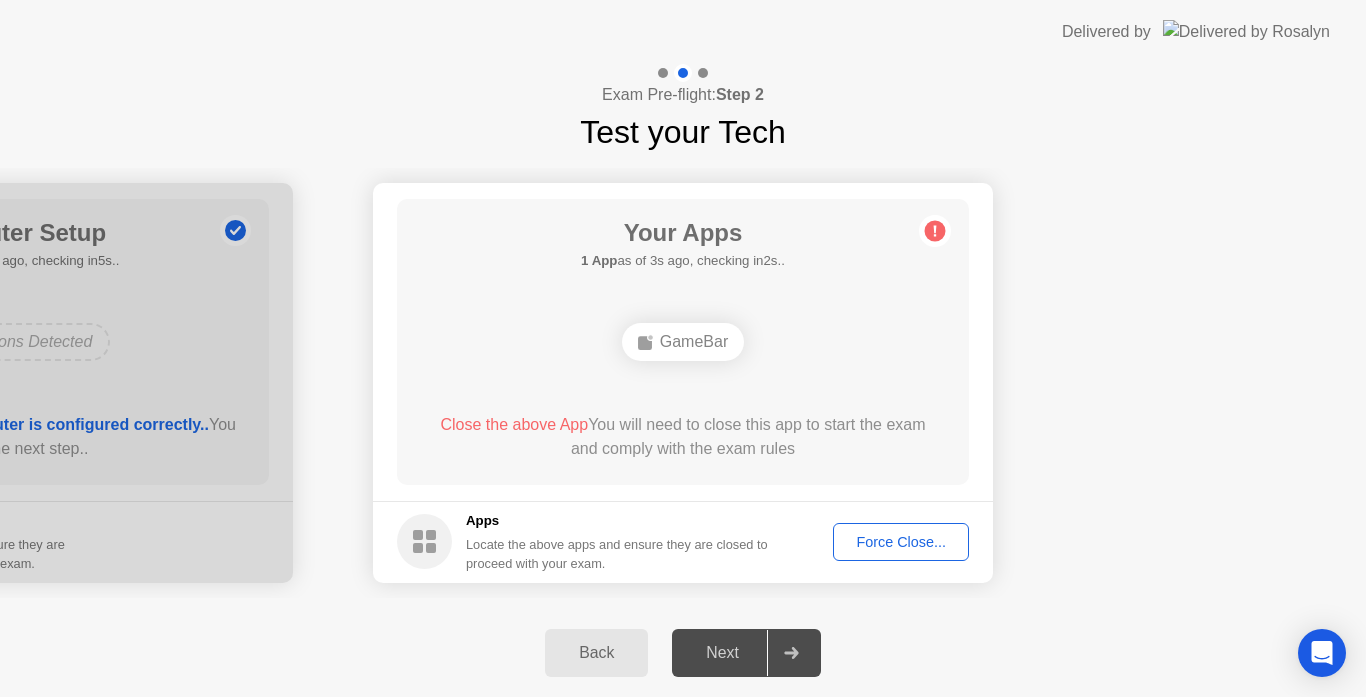 click on "Your Apps 1 App  as of 3s ago, checking in2s..  GameBar  Close the above App  You will need to close this app to start the exam and comply with the exam rules" 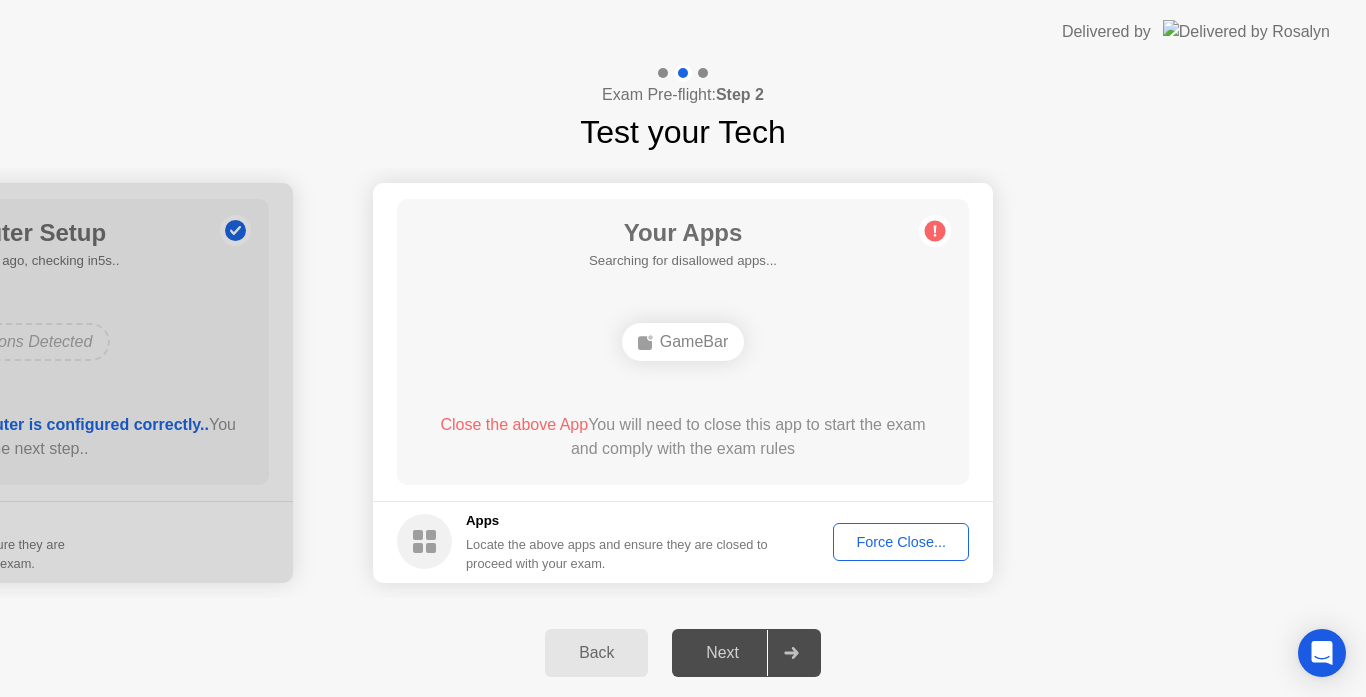 click on "Force Close..." 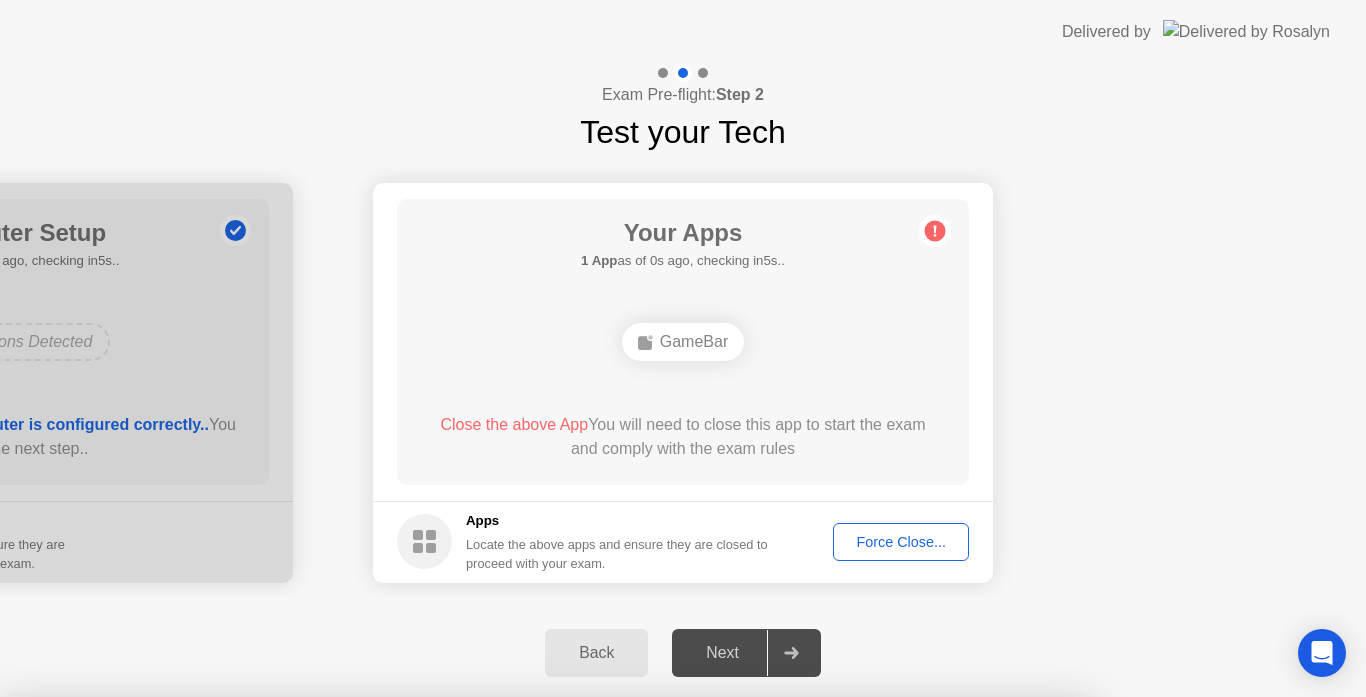 click on "Confirm" at bounding box center (613, 973) 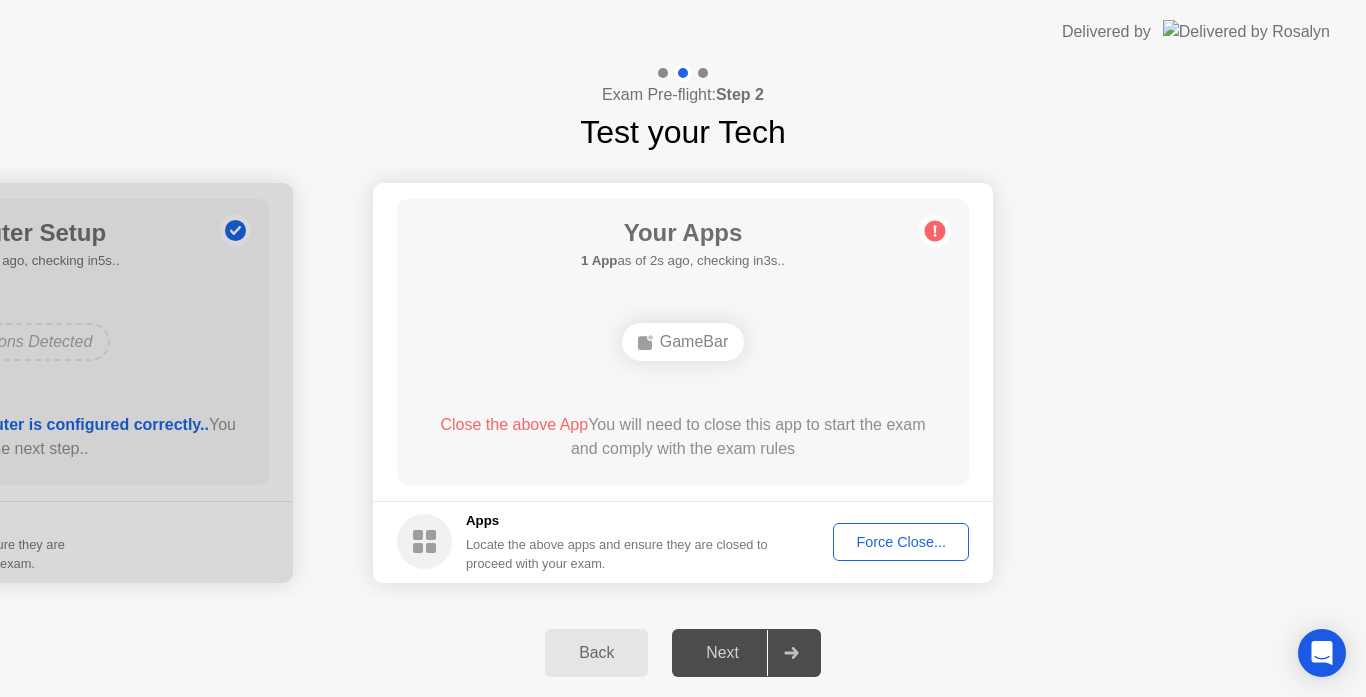 click on "GameBar" 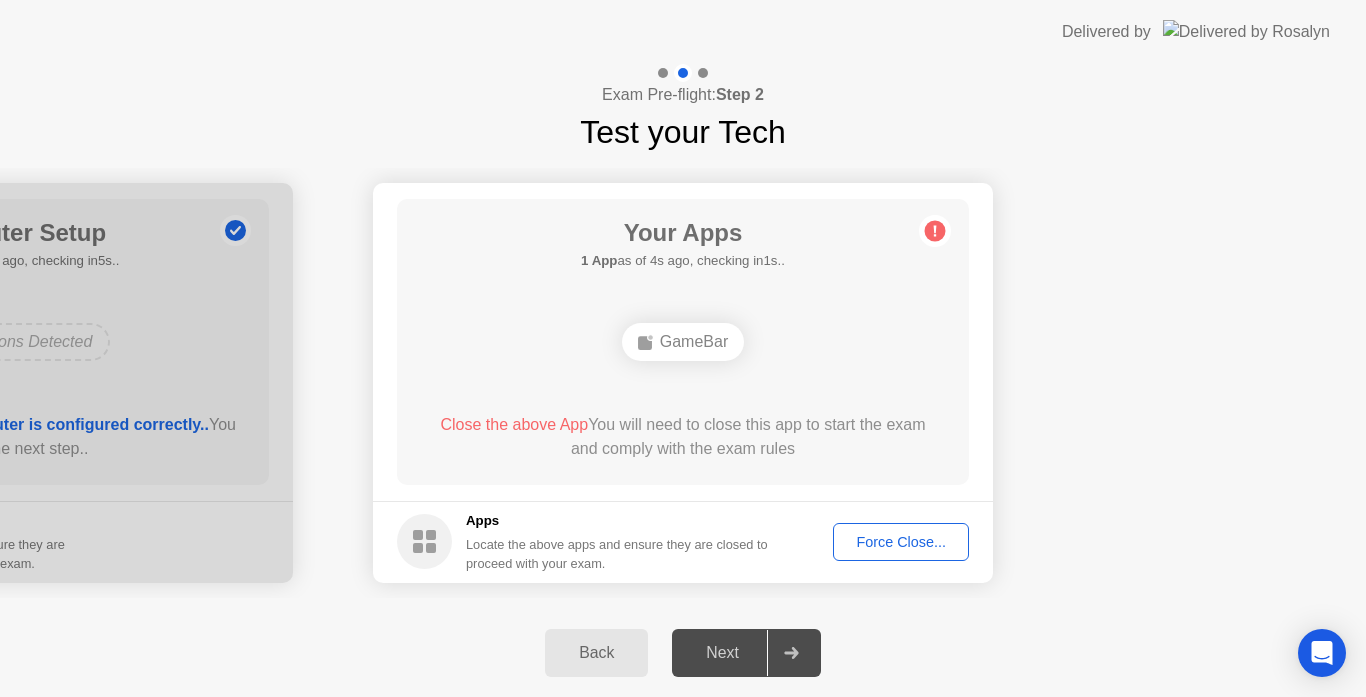 click on "Apps Locate the above apps and ensure they are closed to proceed with your exam. Force Close..." 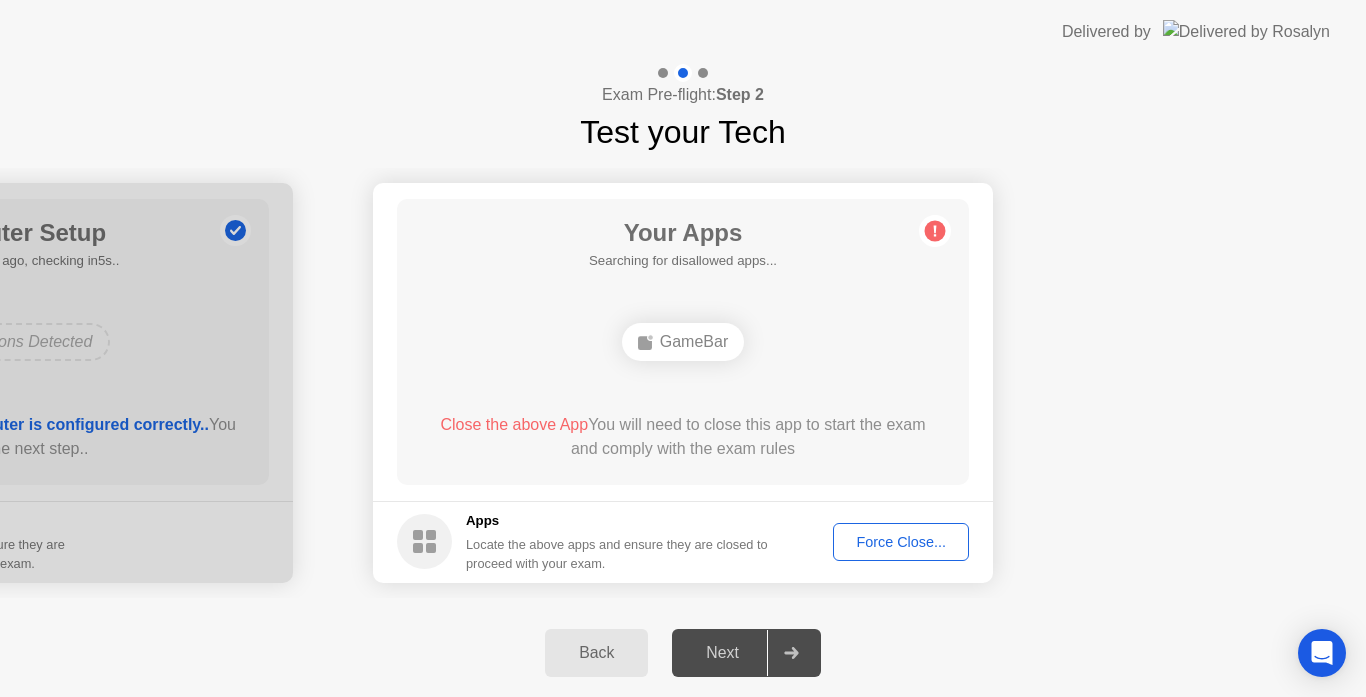 click on "Your Apps  Searching for disallowed apps...  GameBar  Close the above App  You will need to close this app to start the exam and comply with the exam rules" 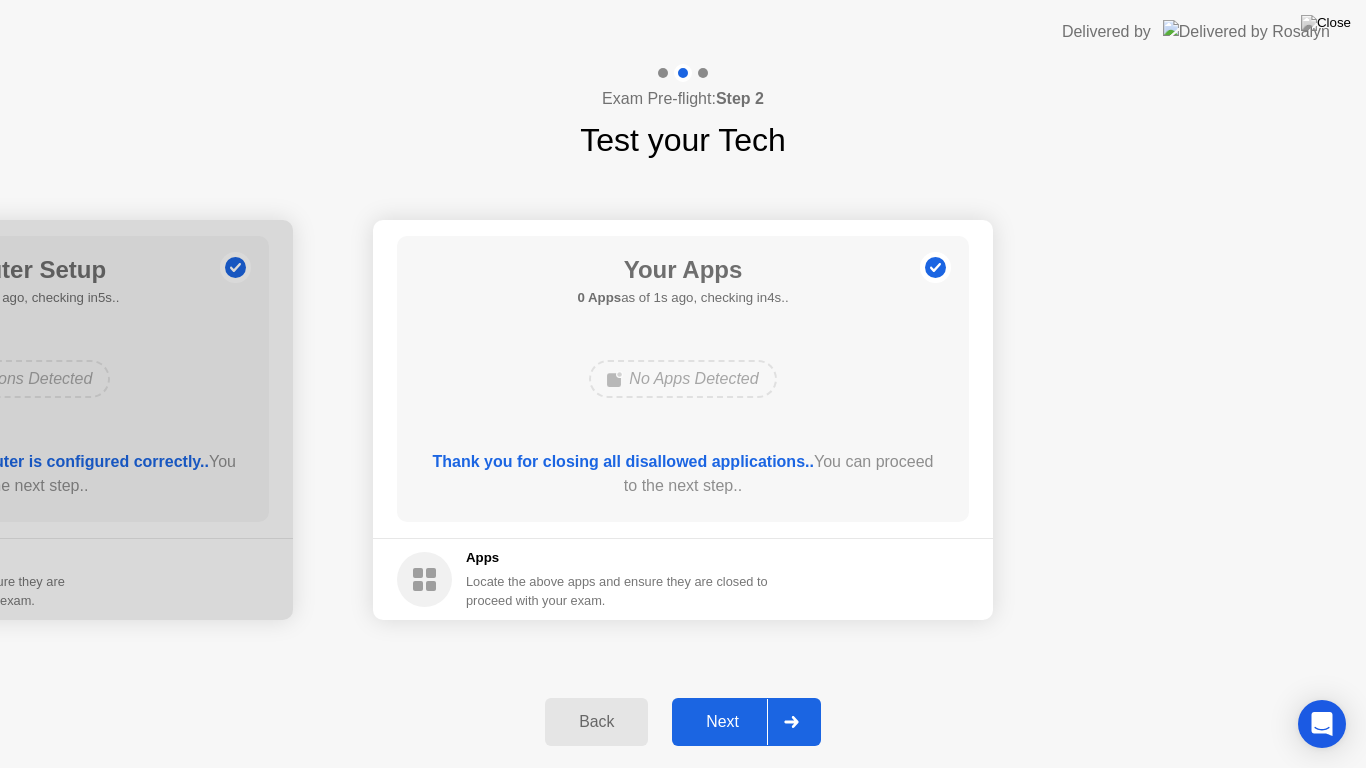 click on "Next" 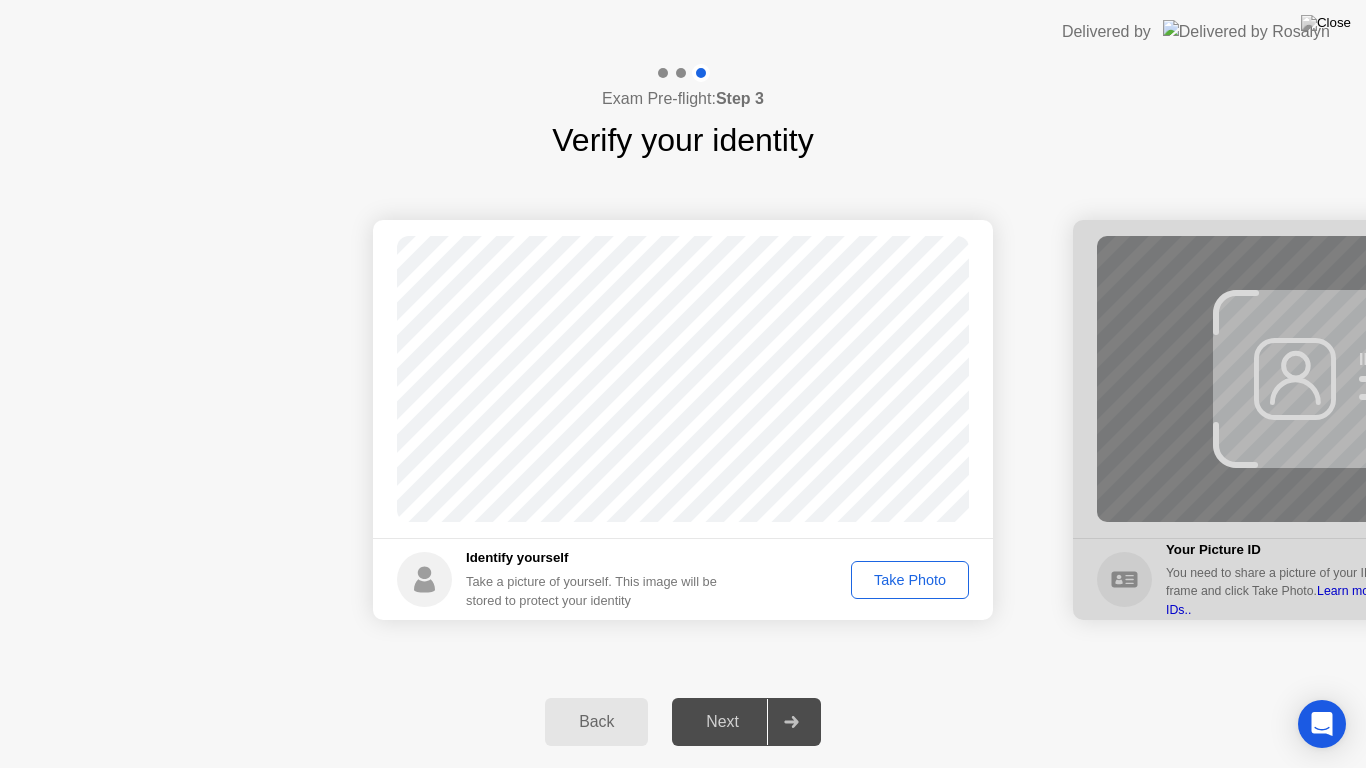 click on "Take Photo" 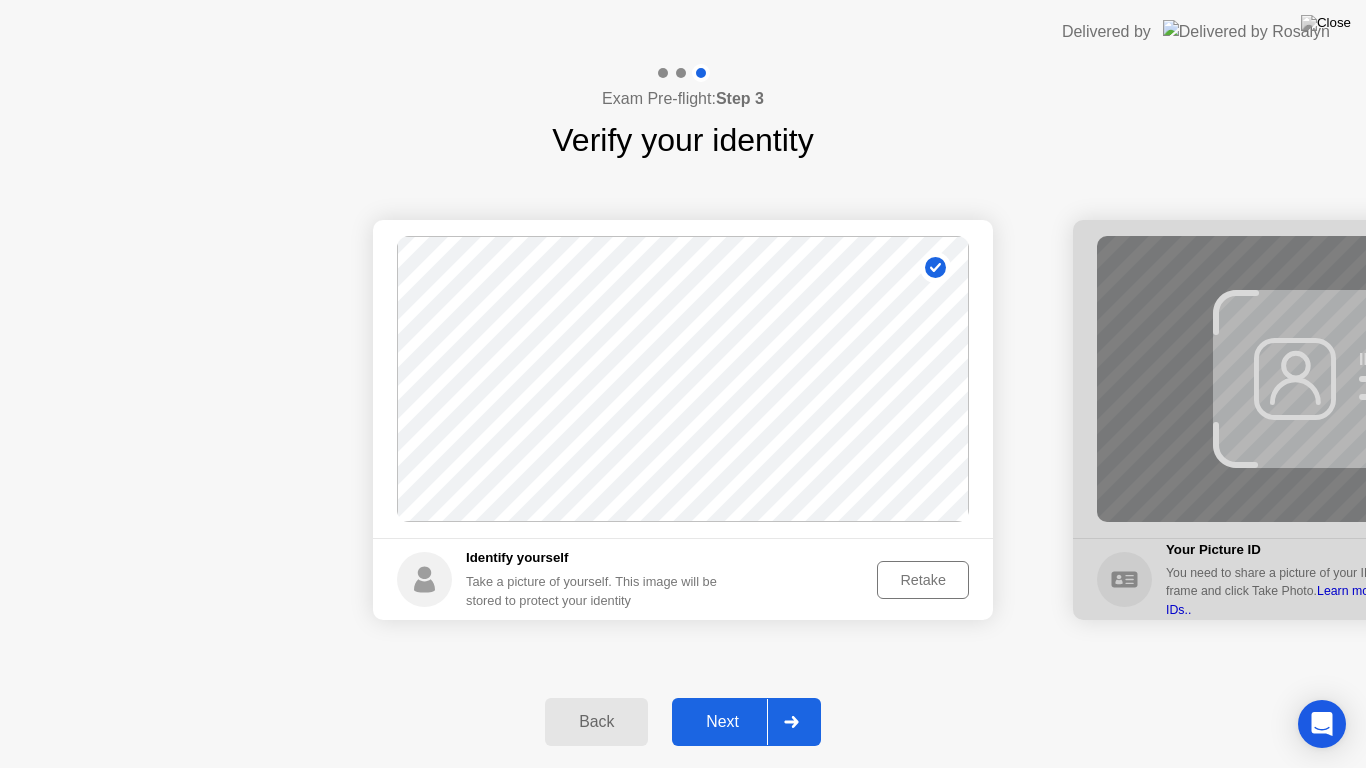 click on "Next" 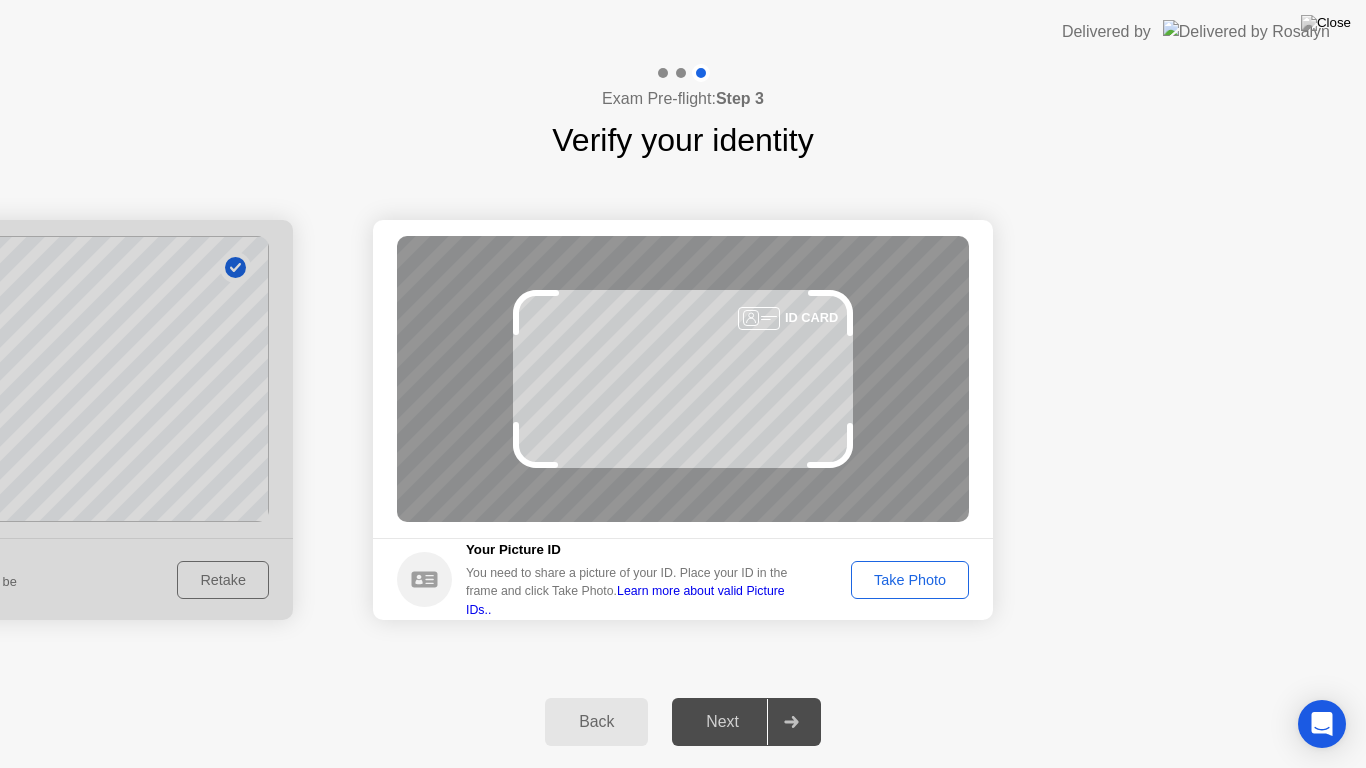 click on "Take Photo" 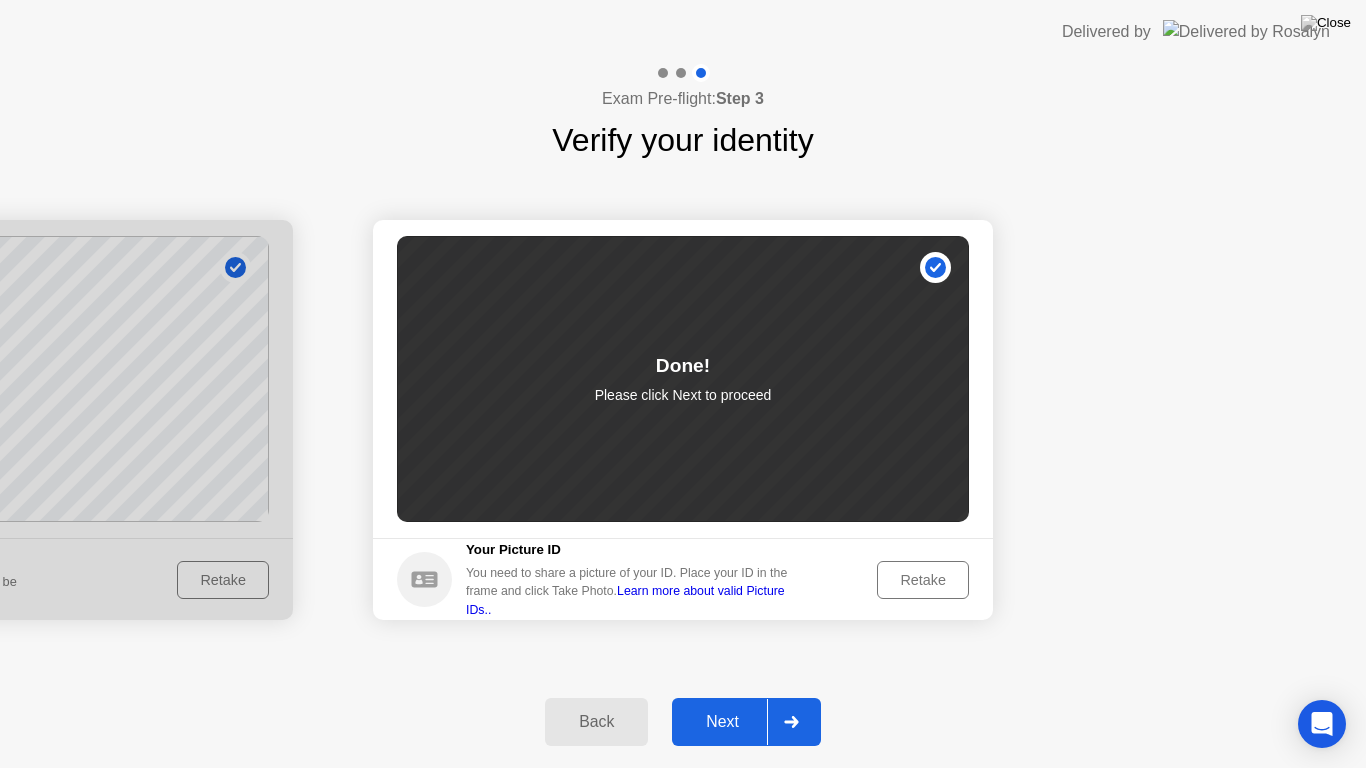 click on "Next" 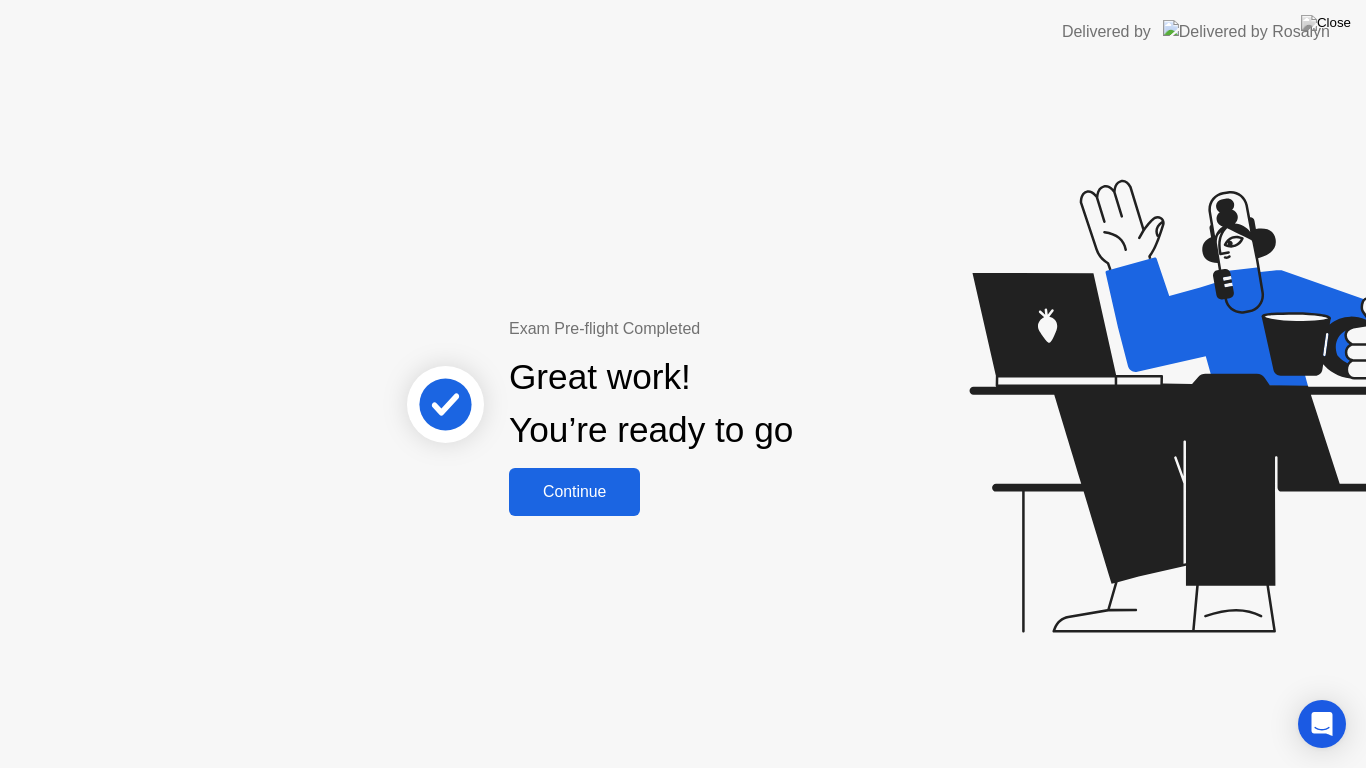 drag, startPoint x: 547, startPoint y: 441, endPoint x: 580, endPoint y: 506, distance: 72.89719 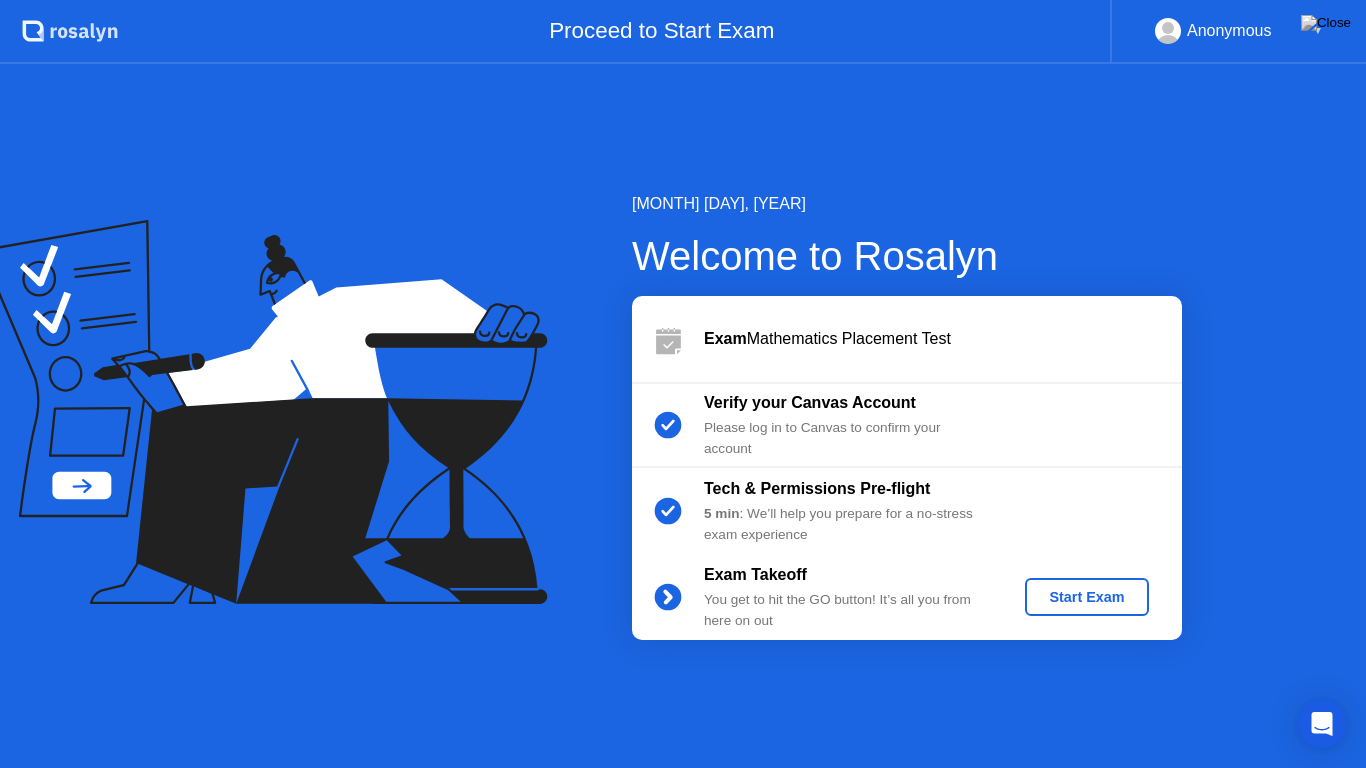 click on "Start Exam" 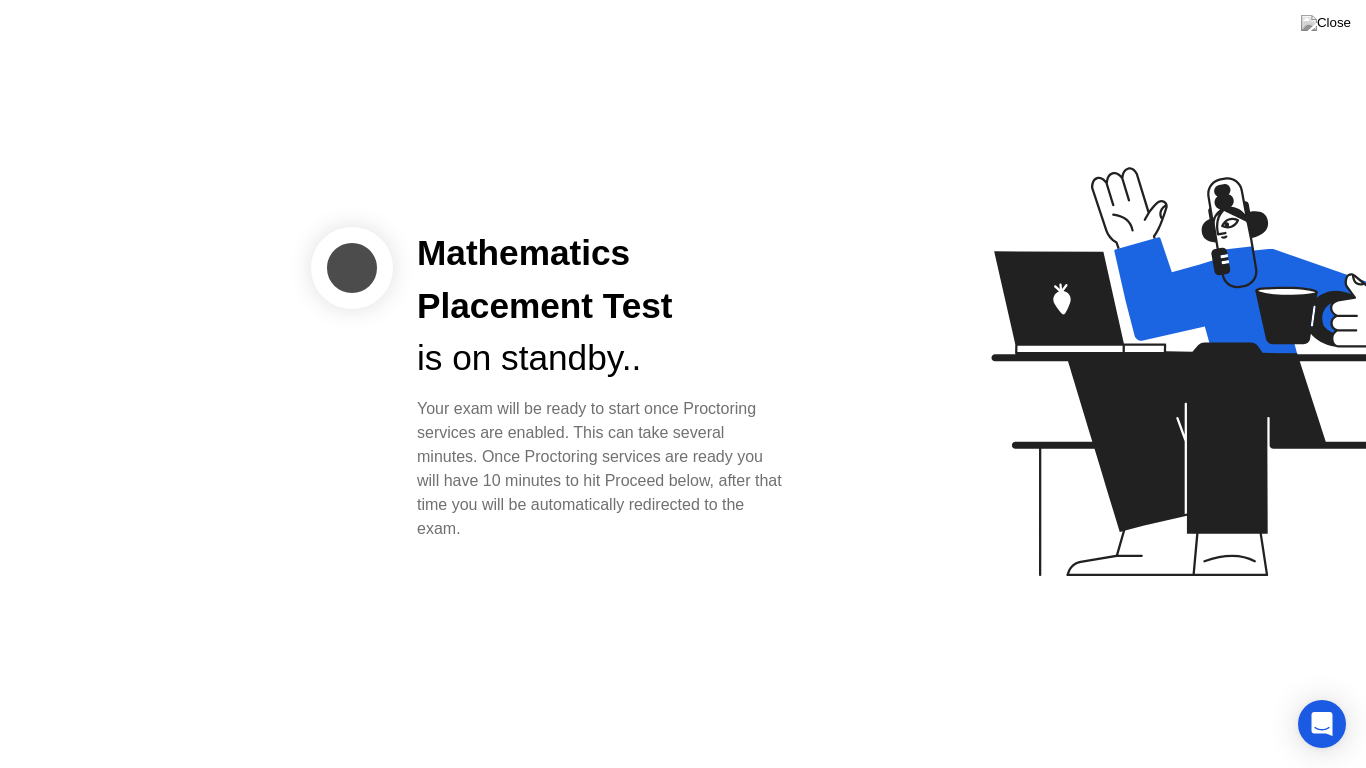 click 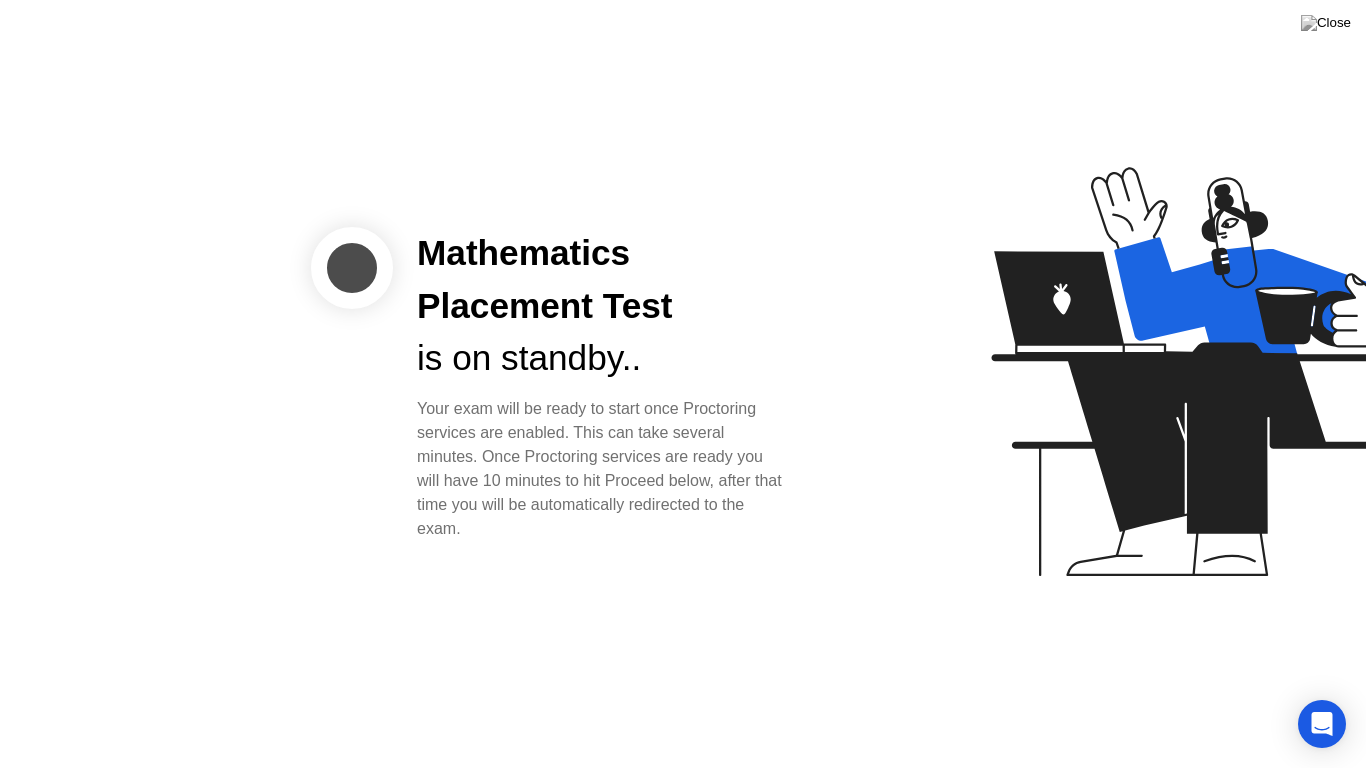 click on "Mathematics Placement Test" 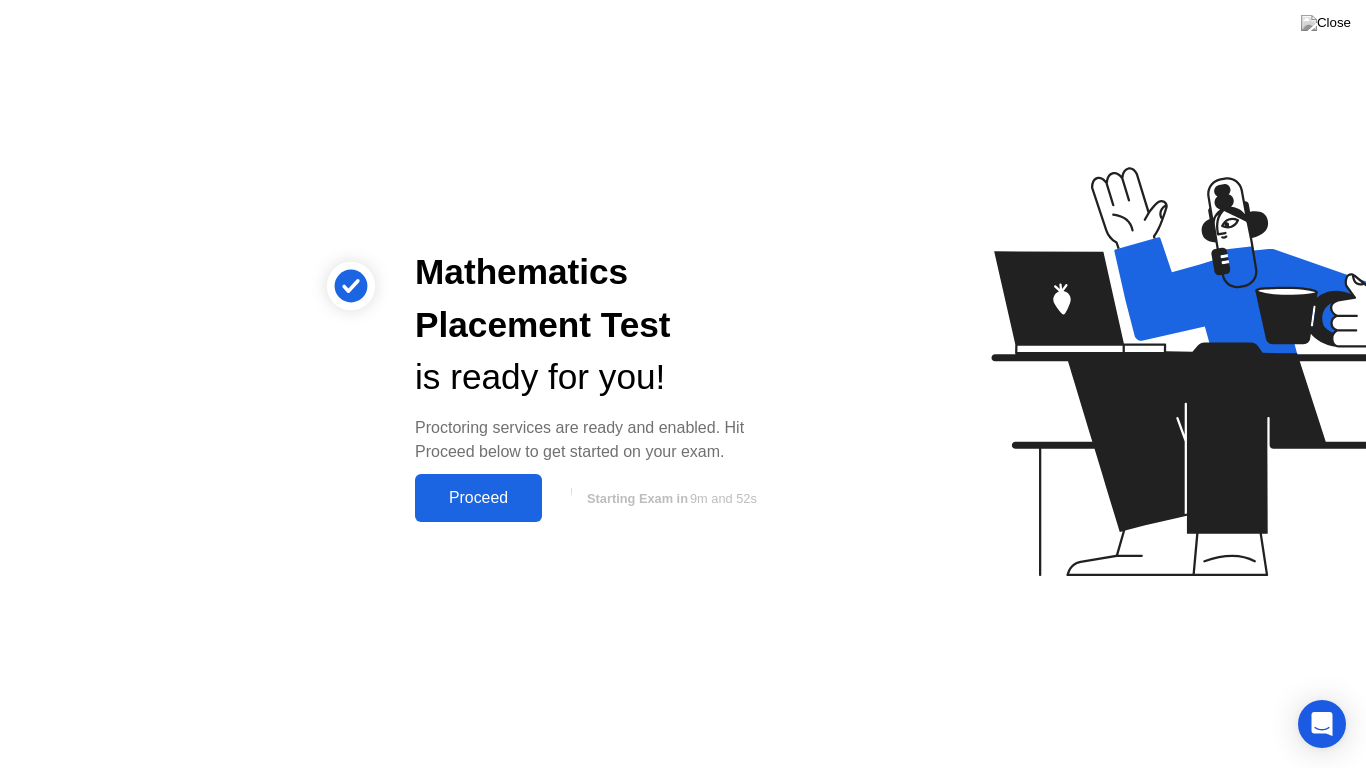 click on "Proceed" 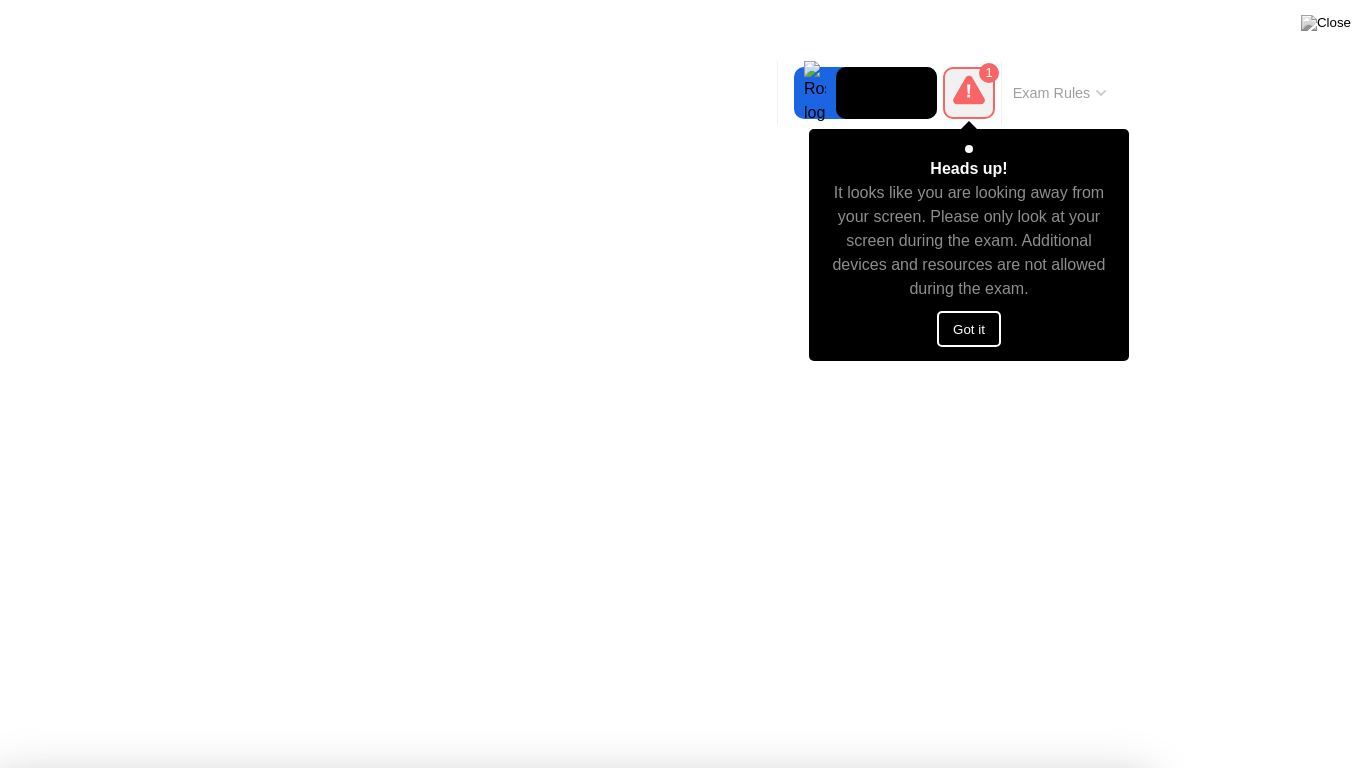 click on "Got it" 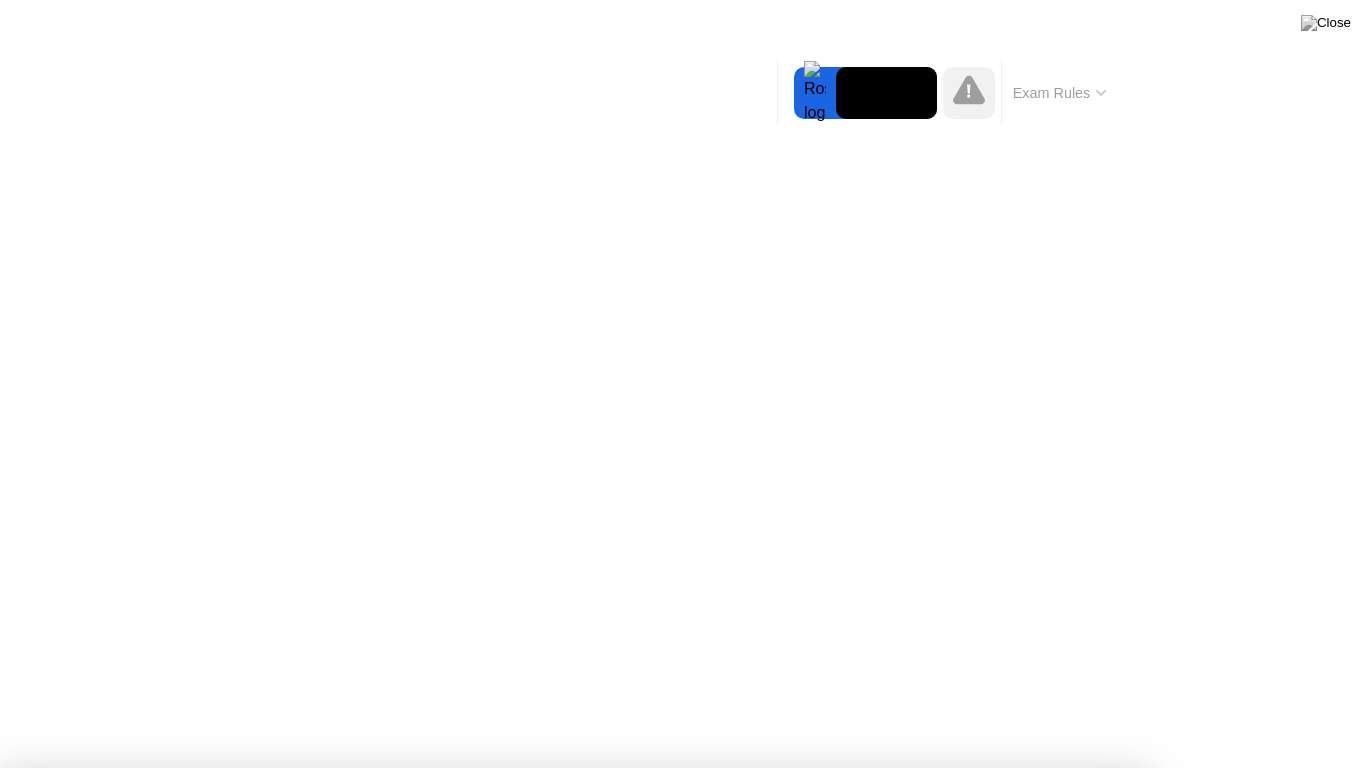 click on "Got it!" at bounding box center [672, 1314] 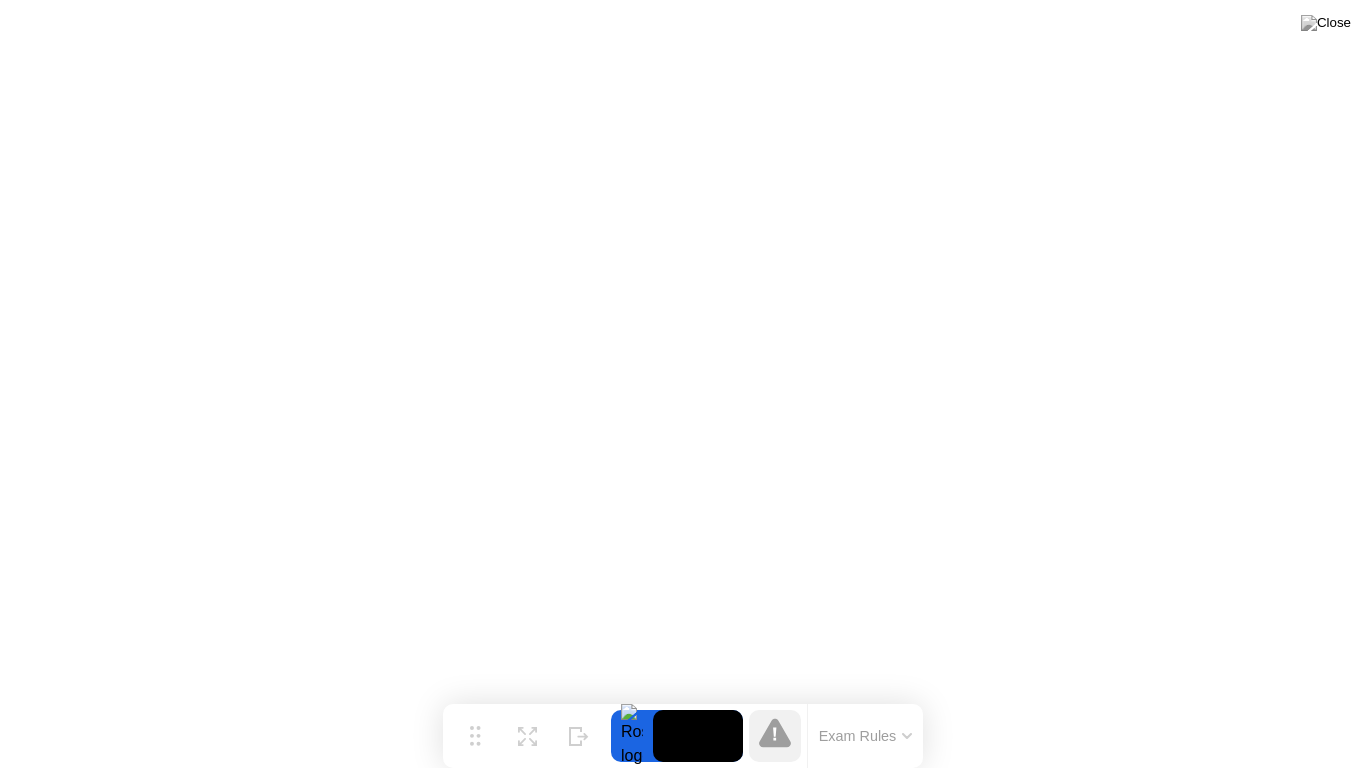 click on "Exam Rules" 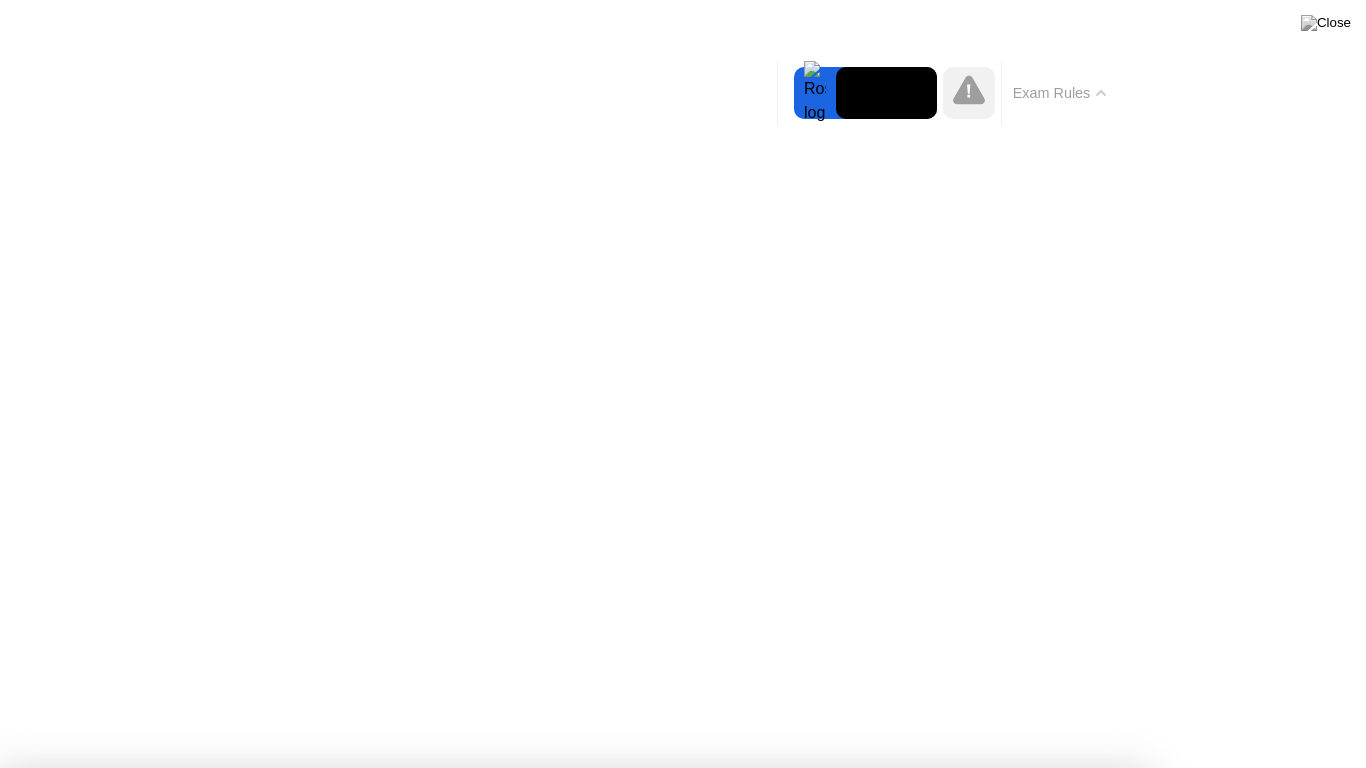 click on "Got it!" at bounding box center [574, 1375] 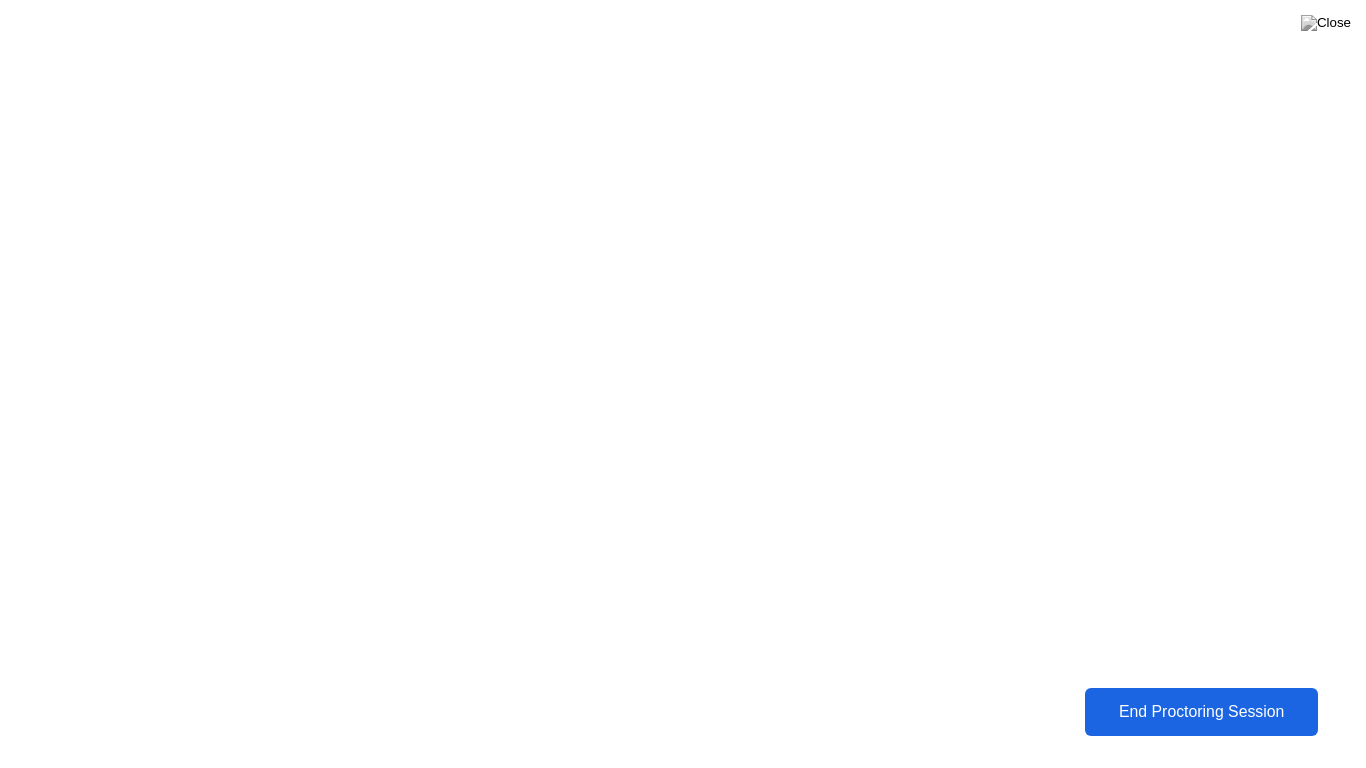 click on "End Proctoring Session" 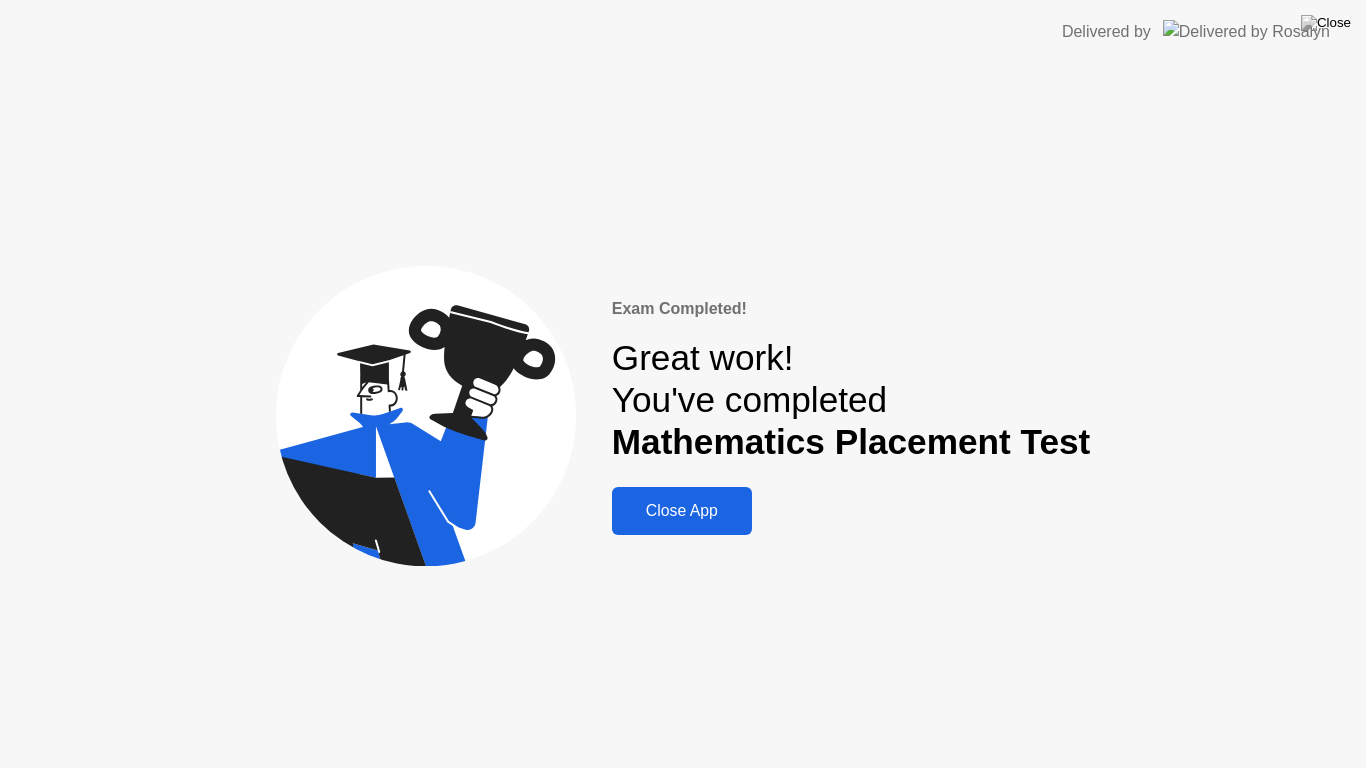 click on "Close App" 